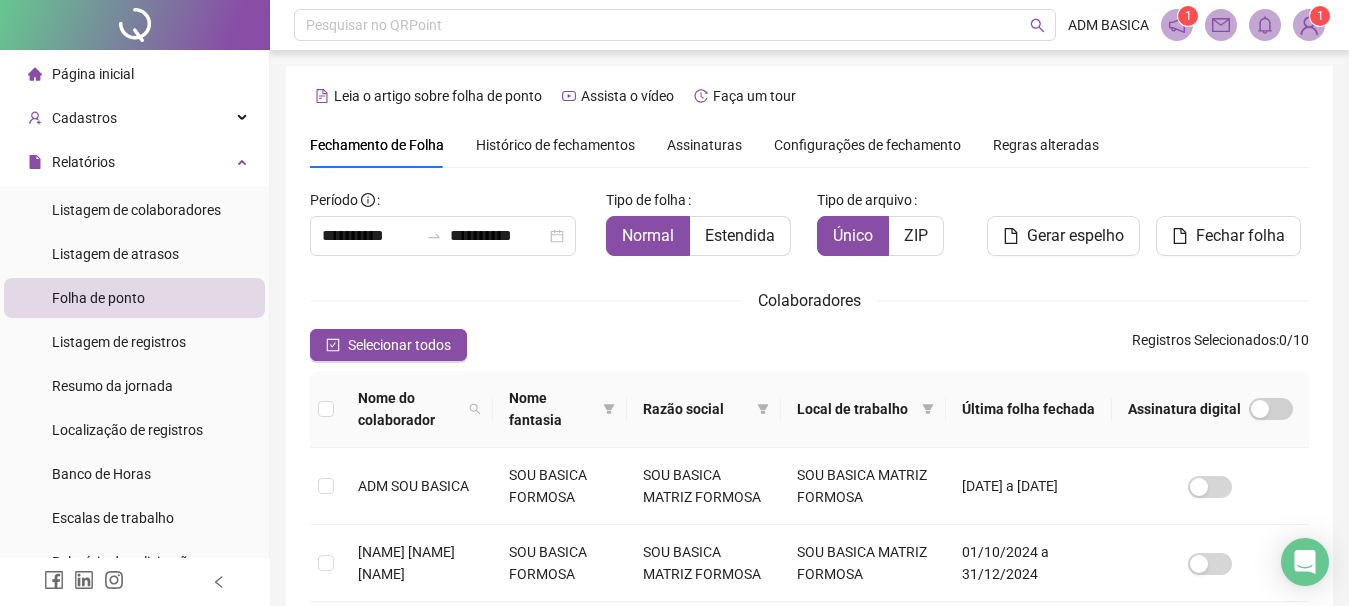 scroll, scrollTop: 208, scrollLeft: 0, axis: vertical 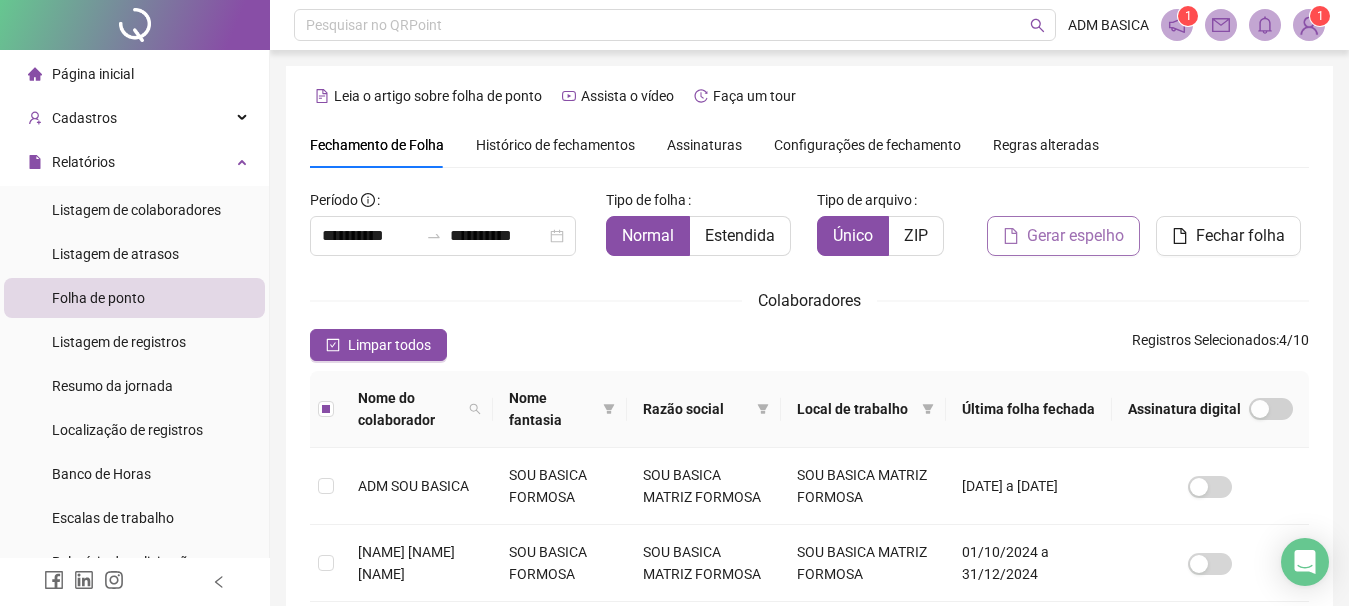 click on "Gerar espelho" at bounding box center (1075, 236) 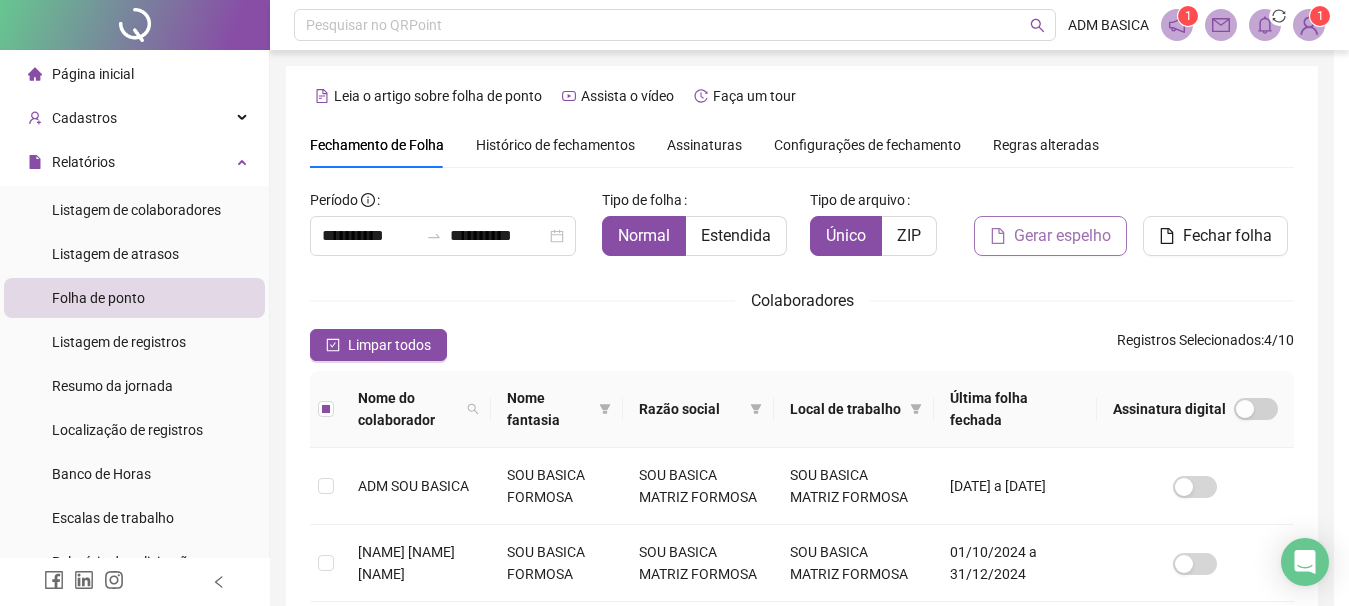 scroll, scrollTop: 107, scrollLeft: 0, axis: vertical 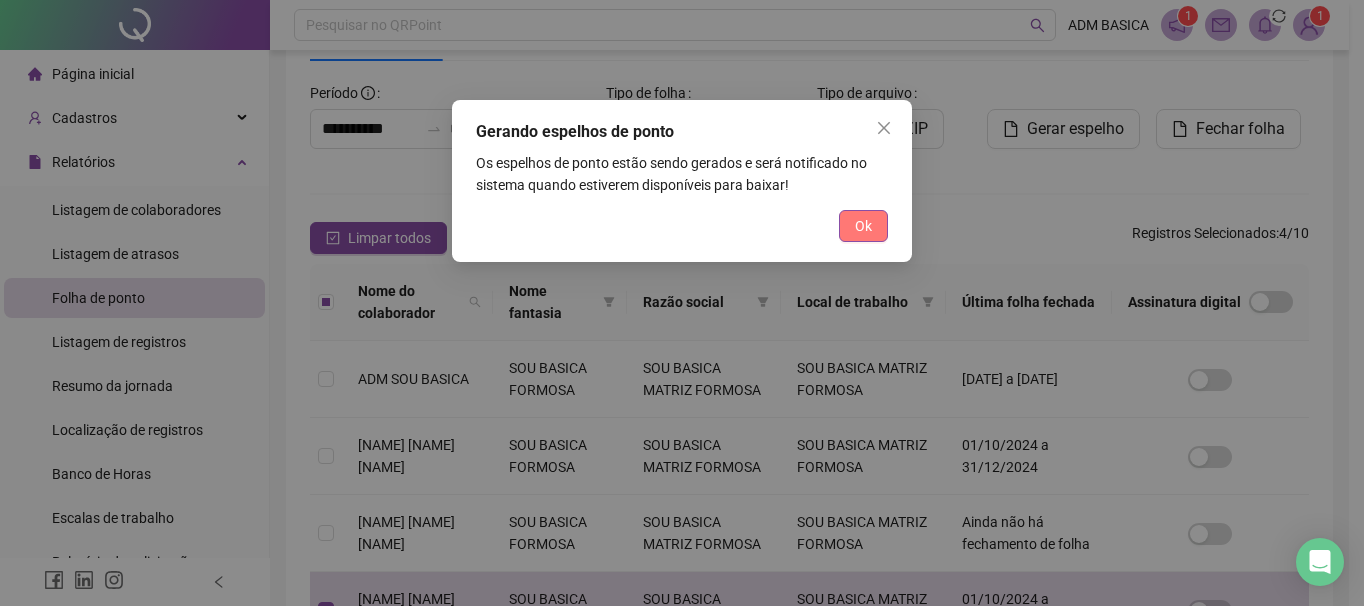 click on "Ok" at bounding box center [863, 226] 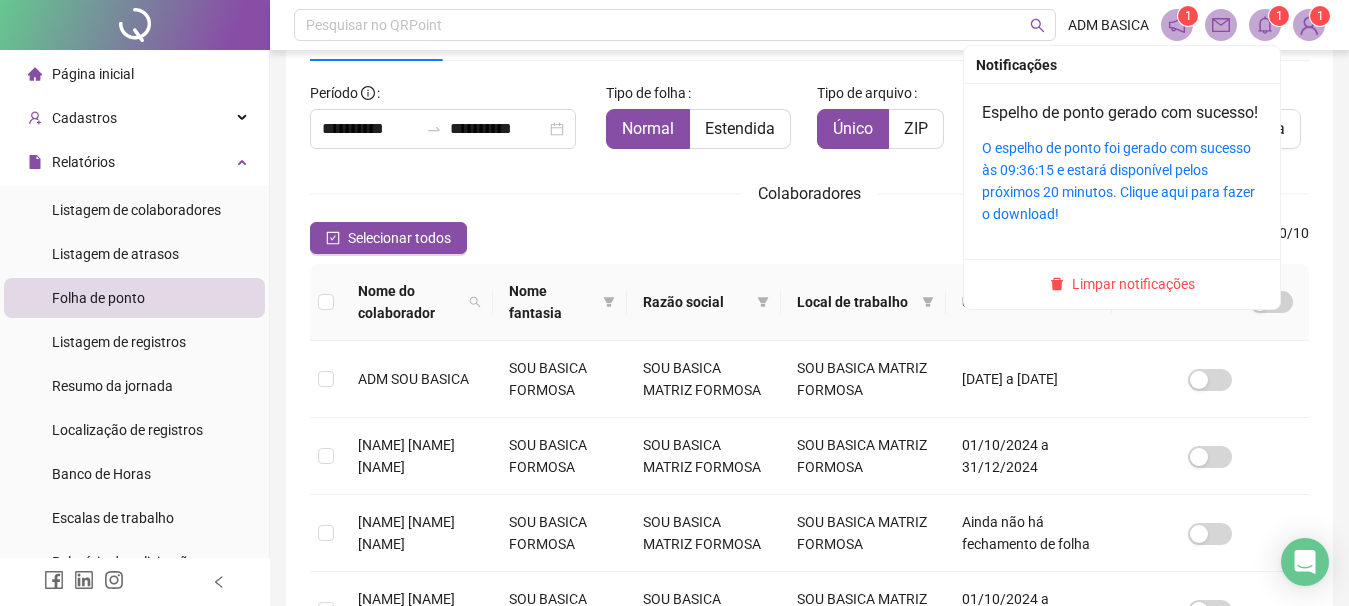 click 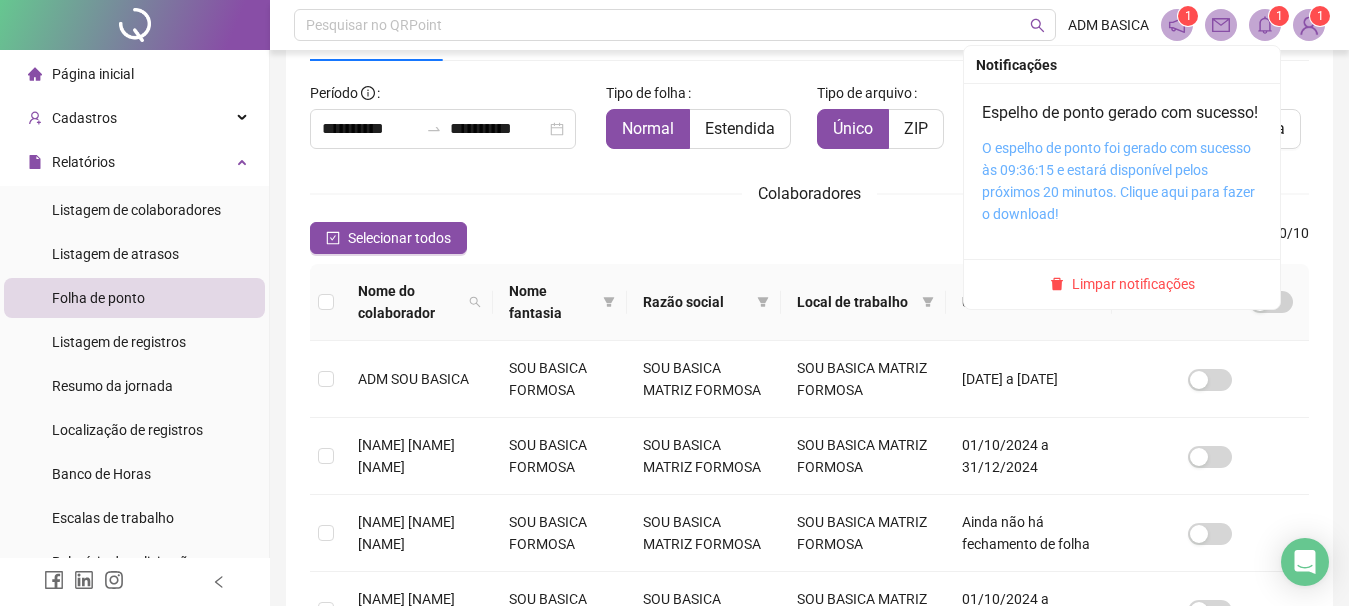 click on "O espelho de ponto foi gerado com sucesso às 09:36:15 e estará disponível pelos próximos 20 minutos.
Clique aqui para fazer o download!" at bounding box center (1118, 181) 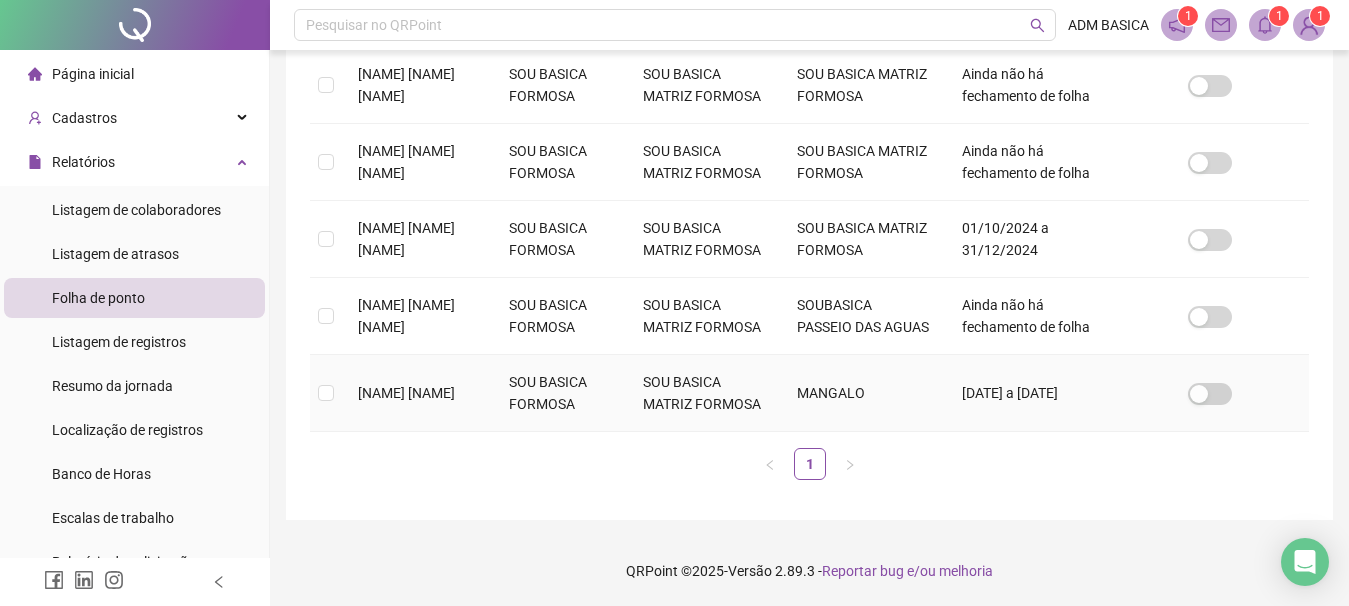 scroll, scrollTop: 808, scrollLeft: 0, axis: vertical 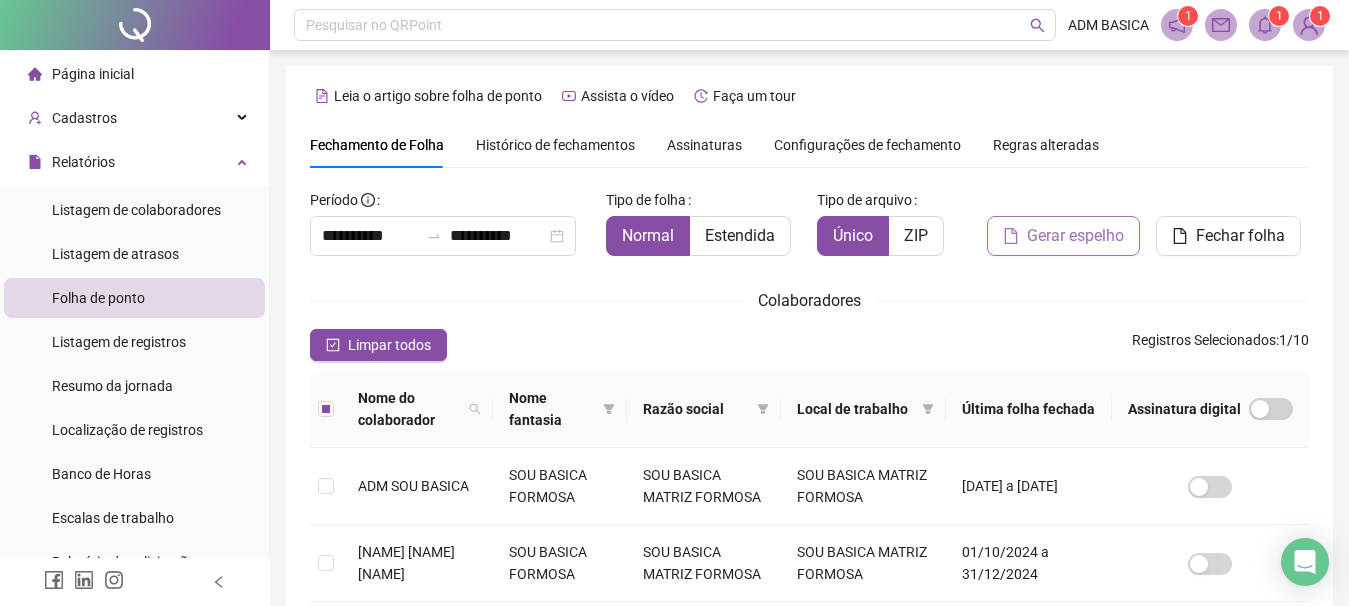 click 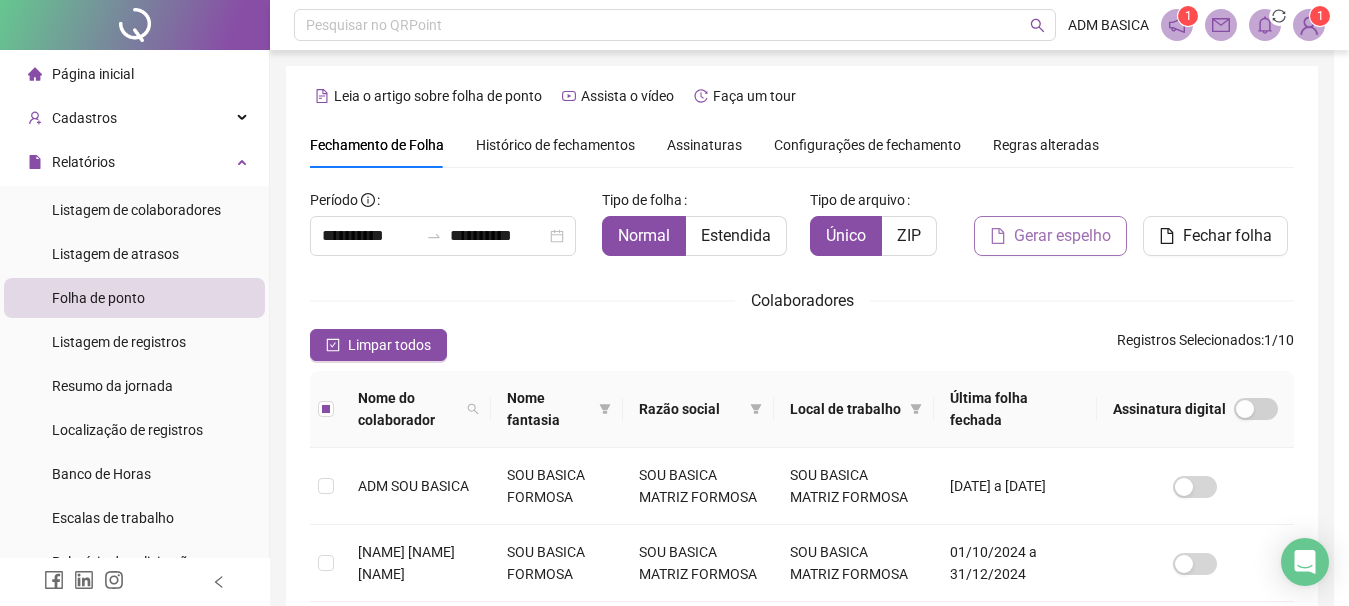 scroll, scrollTop: 107, scrollLeft: 0, axis: vertical 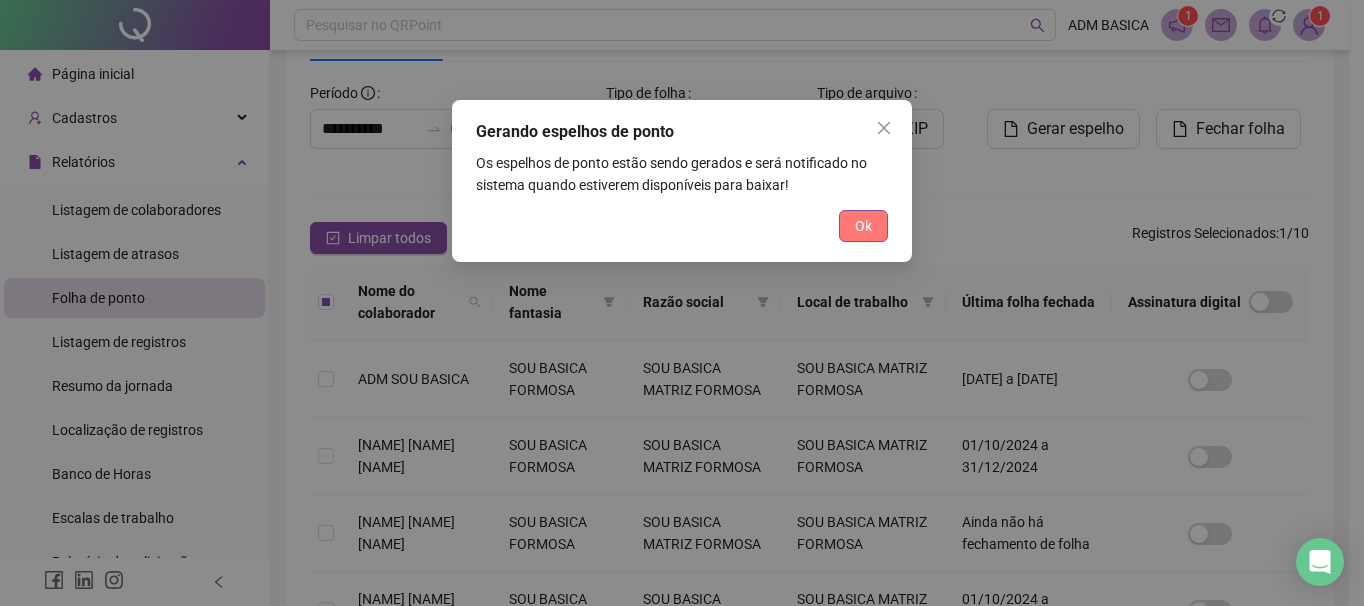 click on "Ok" at bounding box center (863, 226) 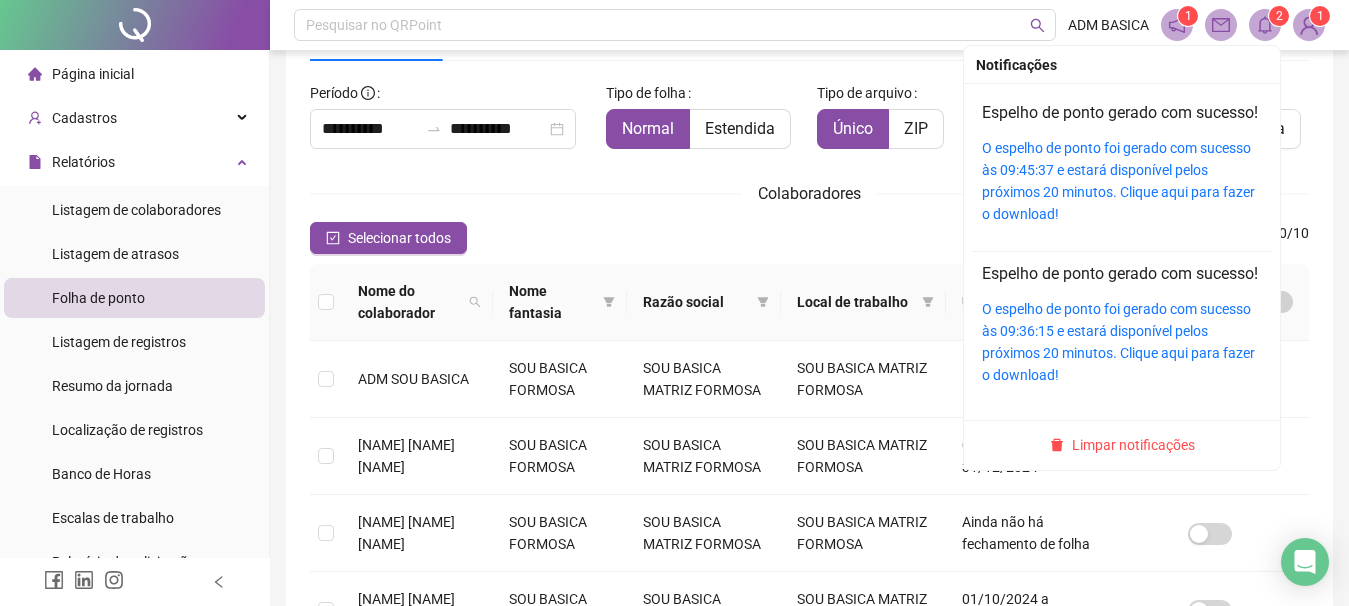 click 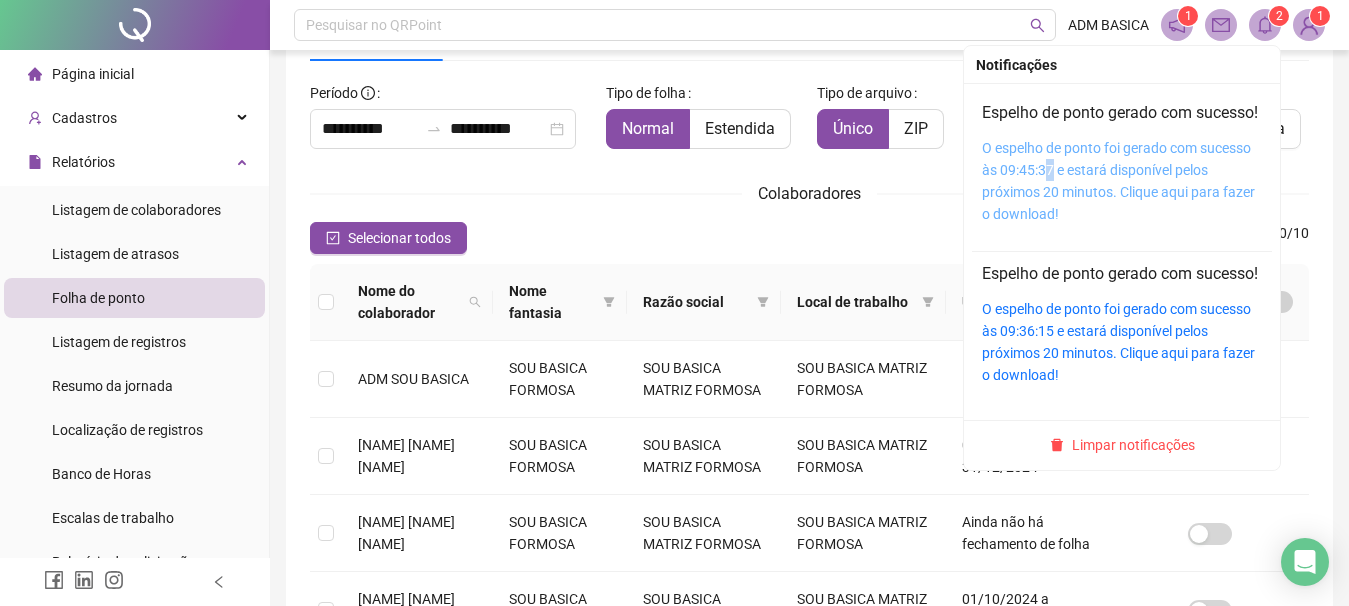 click on "O espelho de ponto foi gerado com sucesso às 09:45:37 e estará disponível pelos próximos 20 minutos.
Clique aqui para fazer o download!" at bounding box center (1118, 181) 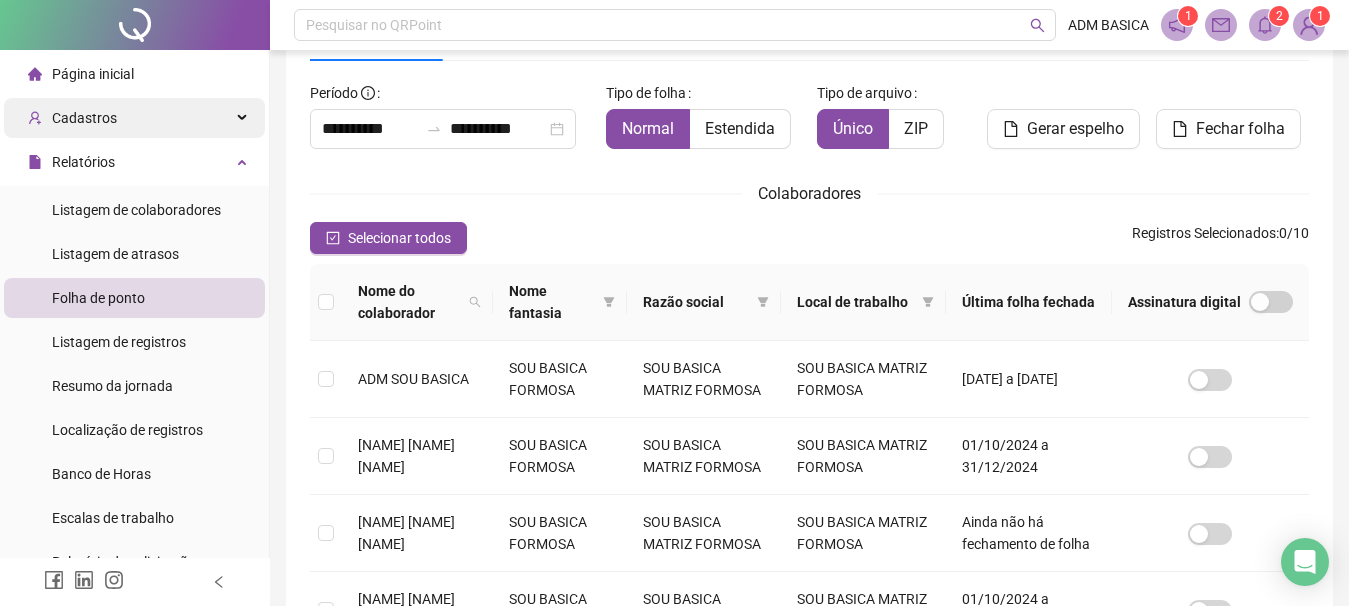 click on "Cadastros" at bounding box center [84, 118] 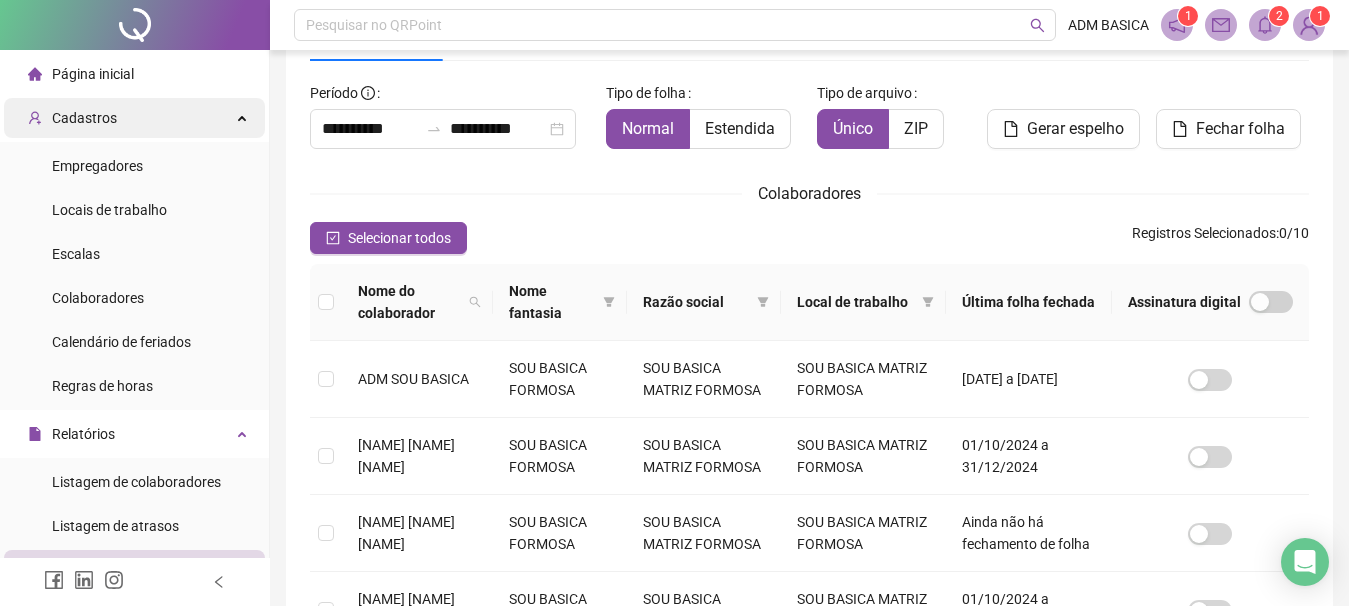 click on "Cadastros" at bounding box center [84, 118] 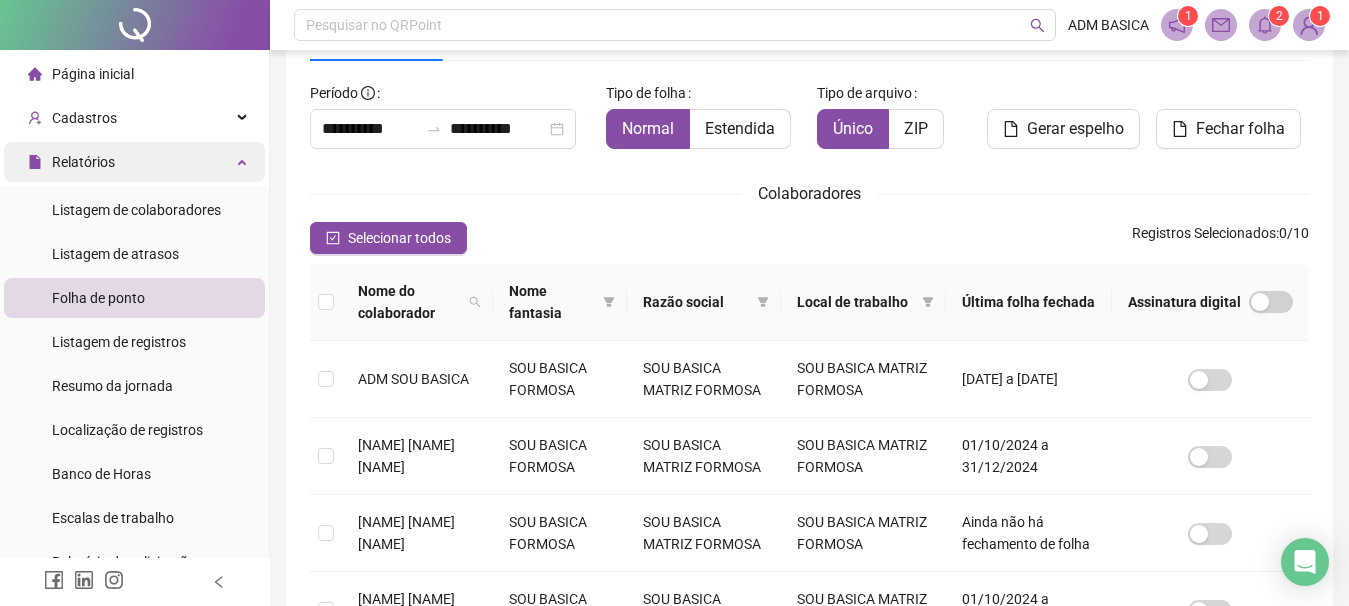 click on "Relatórios" at bounding box center (134, 162) 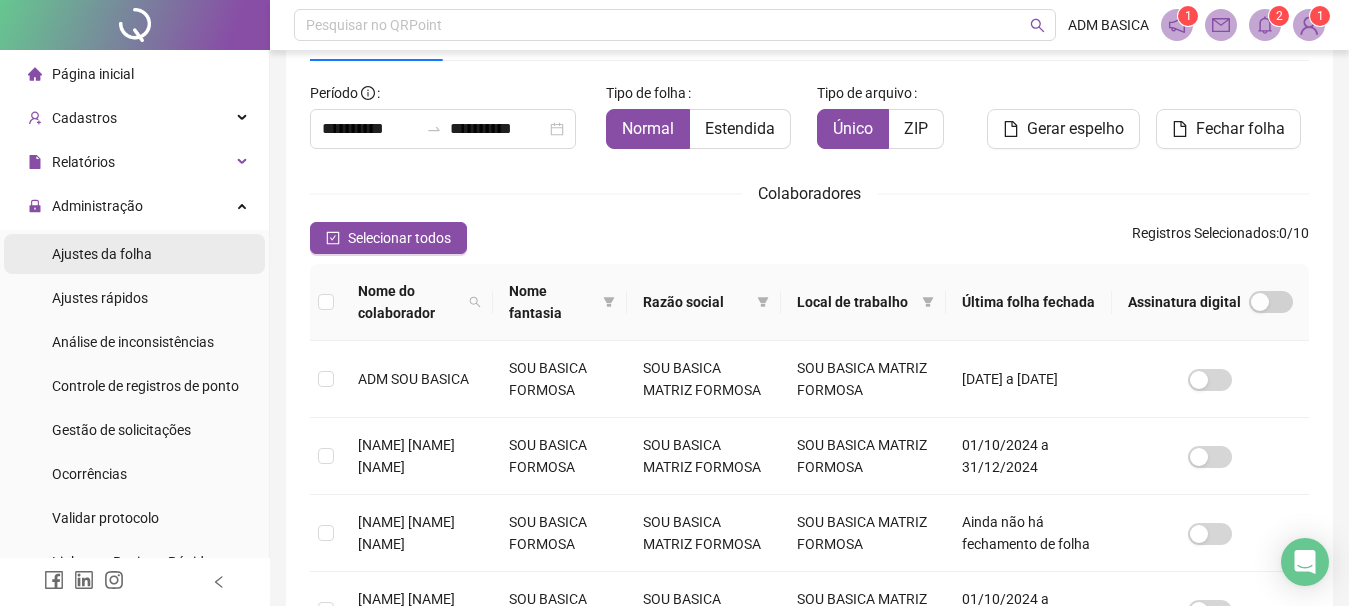 click on "Ajustes da folha" at bounding box center [102, 254] 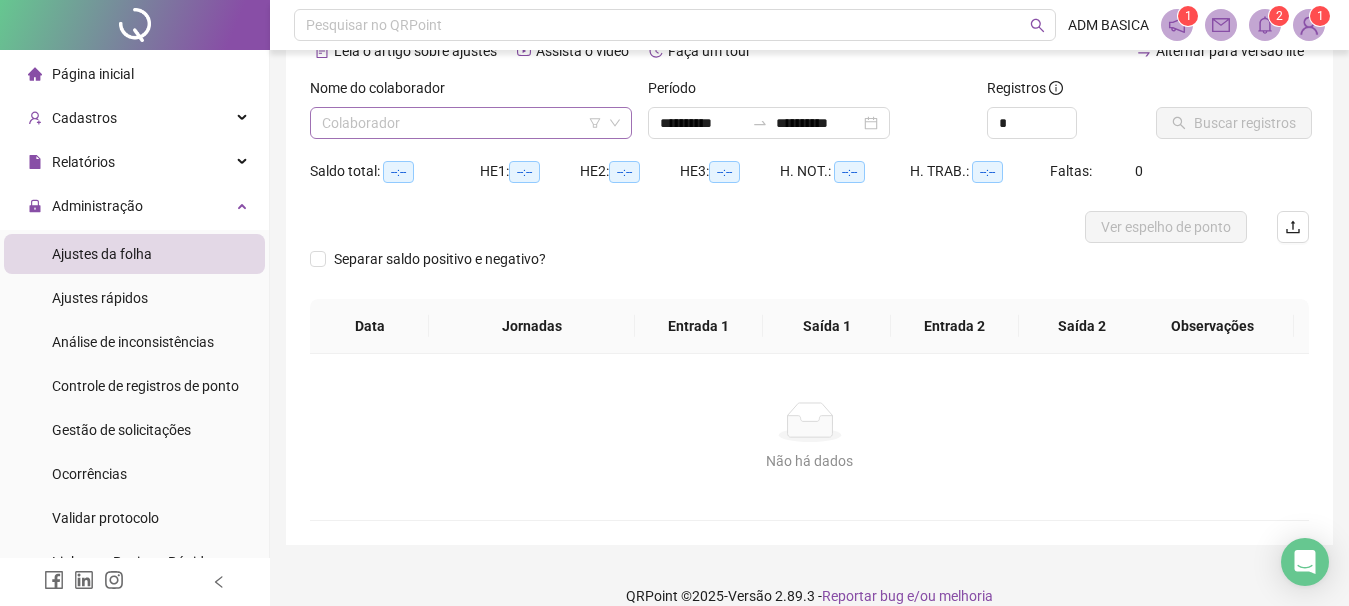 click at bounding box center (462, 123) 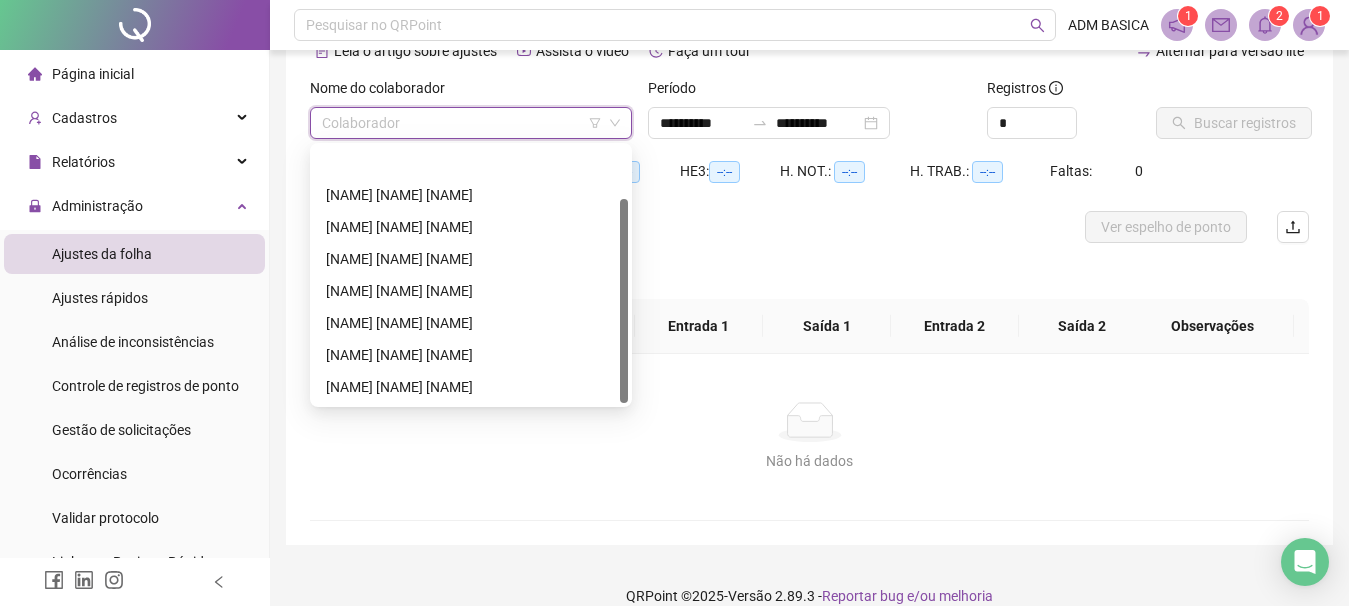 scroll, scrollTop: 64, scrollLeft: 0, axis: vertical 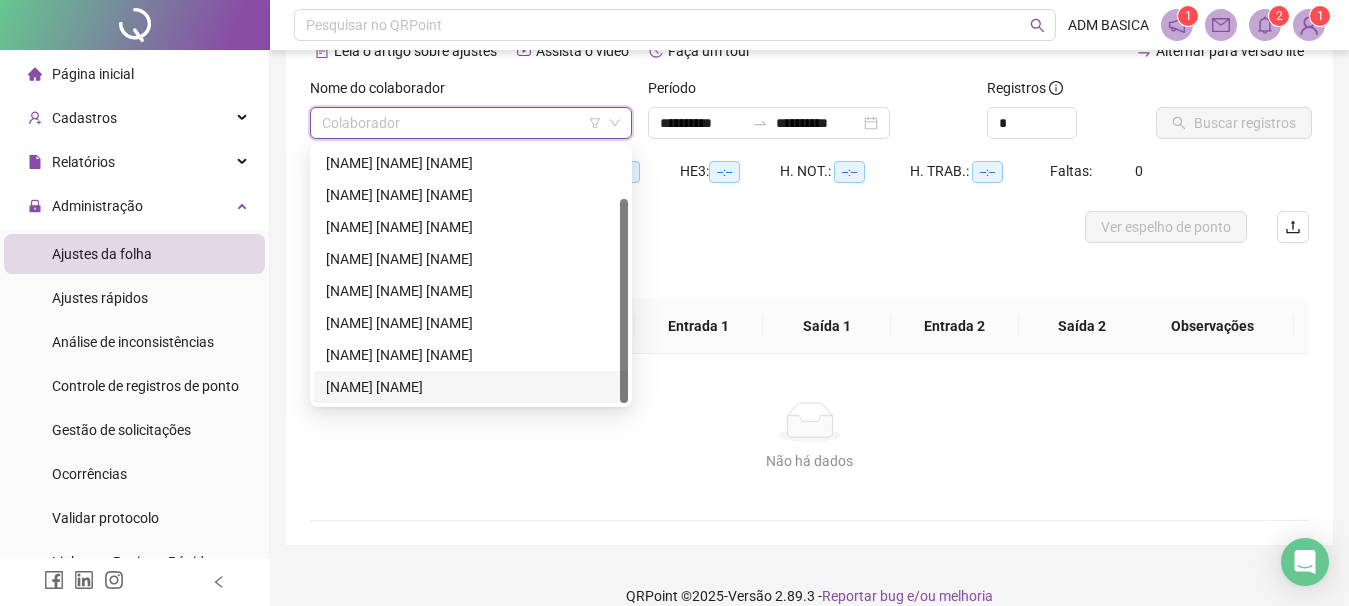 click on "[NAME] [NAME]" at bounding box center [471, 387] 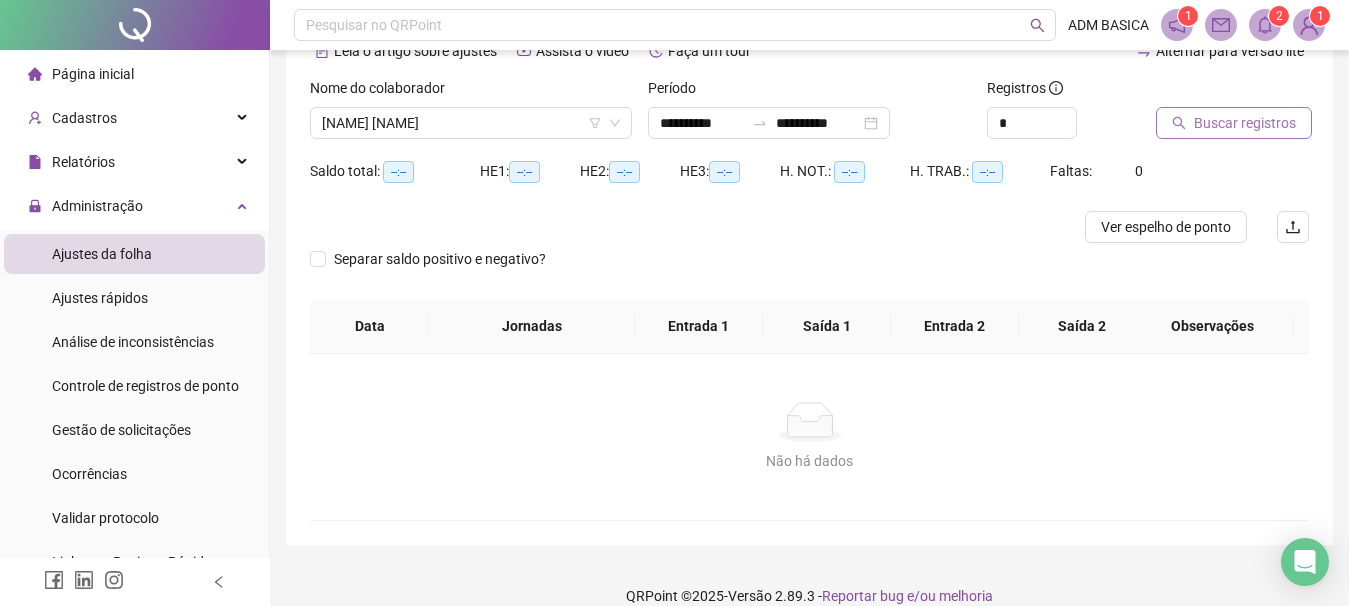 click on "Buscar registros" at bounding box center (1245, 123) 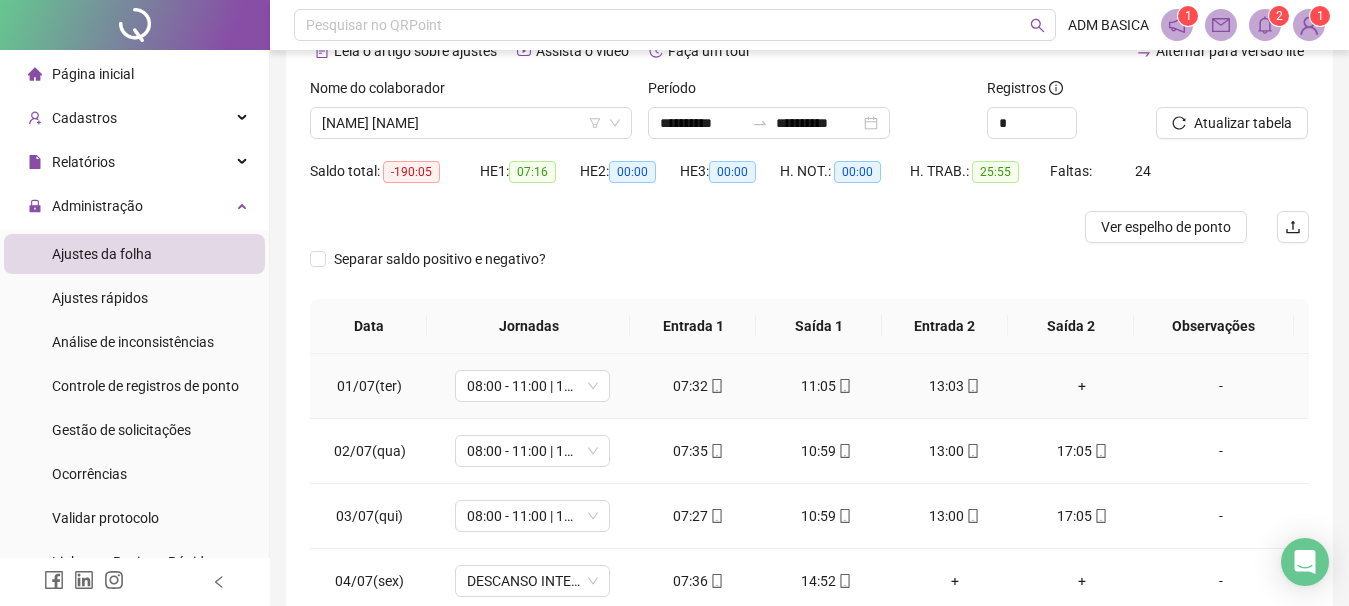 click on "+" at bounding box center (1083, 386) 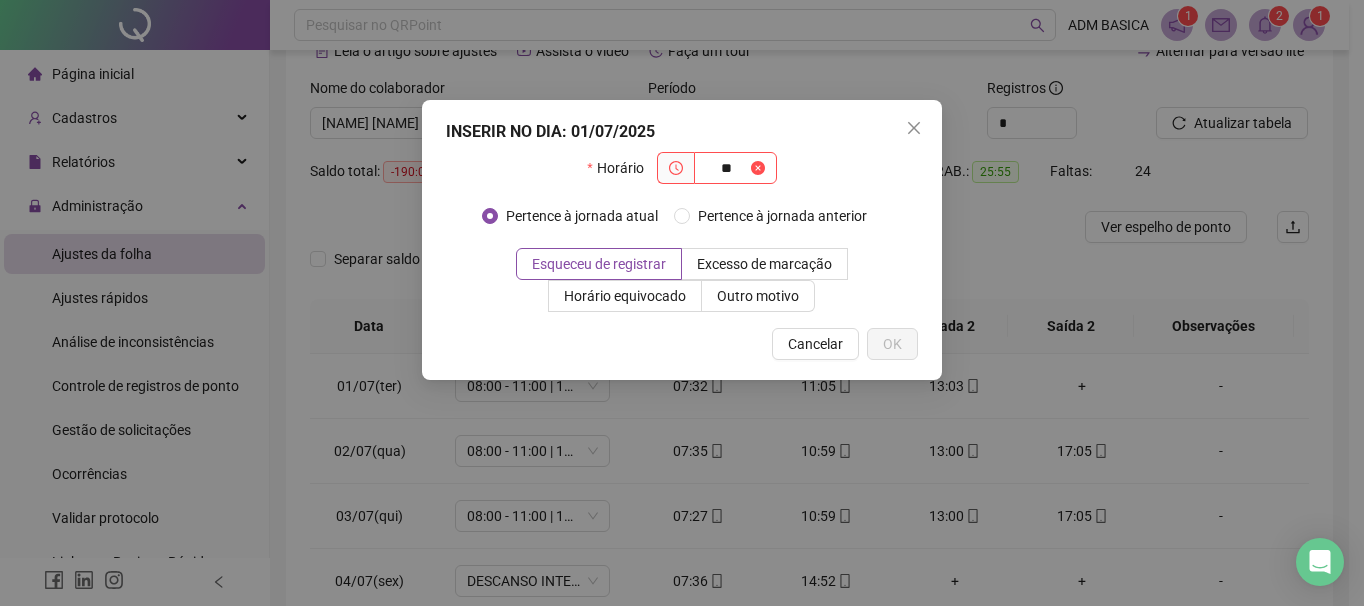 type on "*" 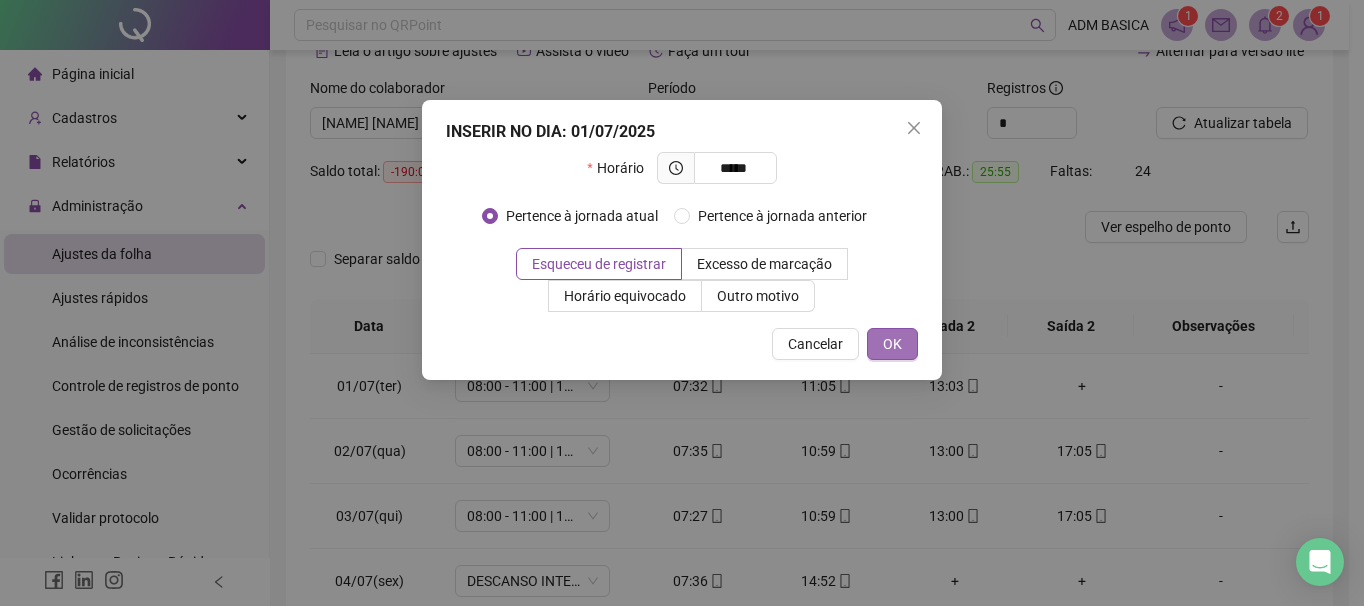 type on "*****" 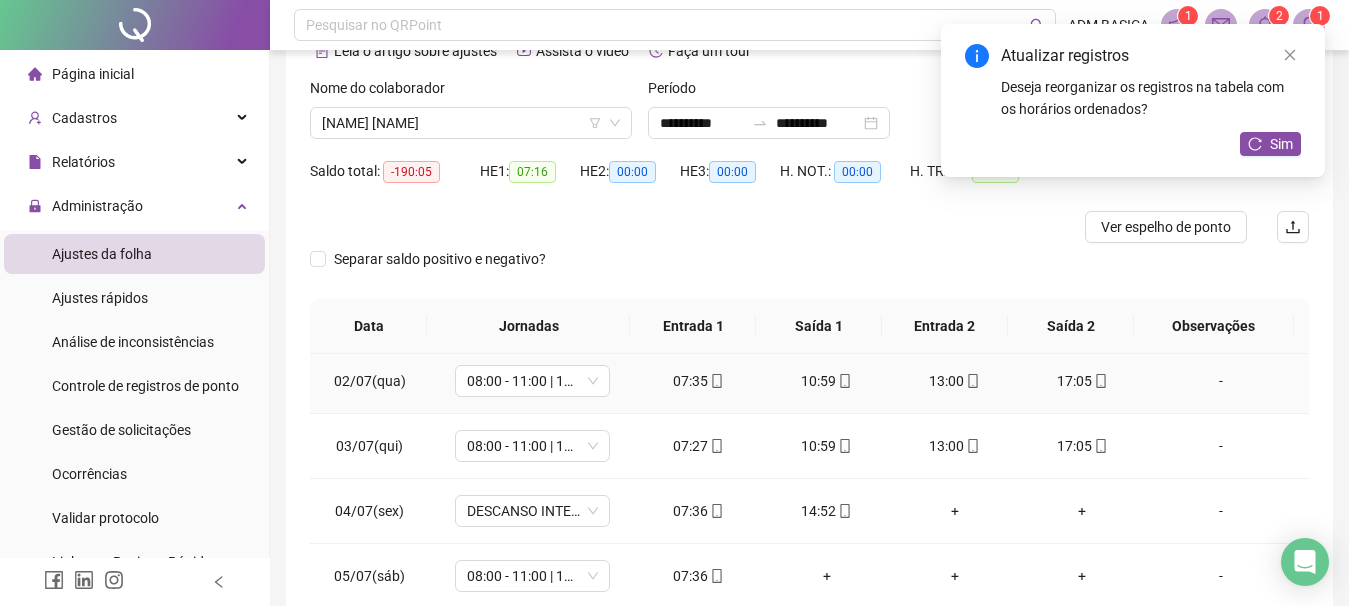 scroll, scrollTop: 100, scrollLeft: 0, axis: vertical 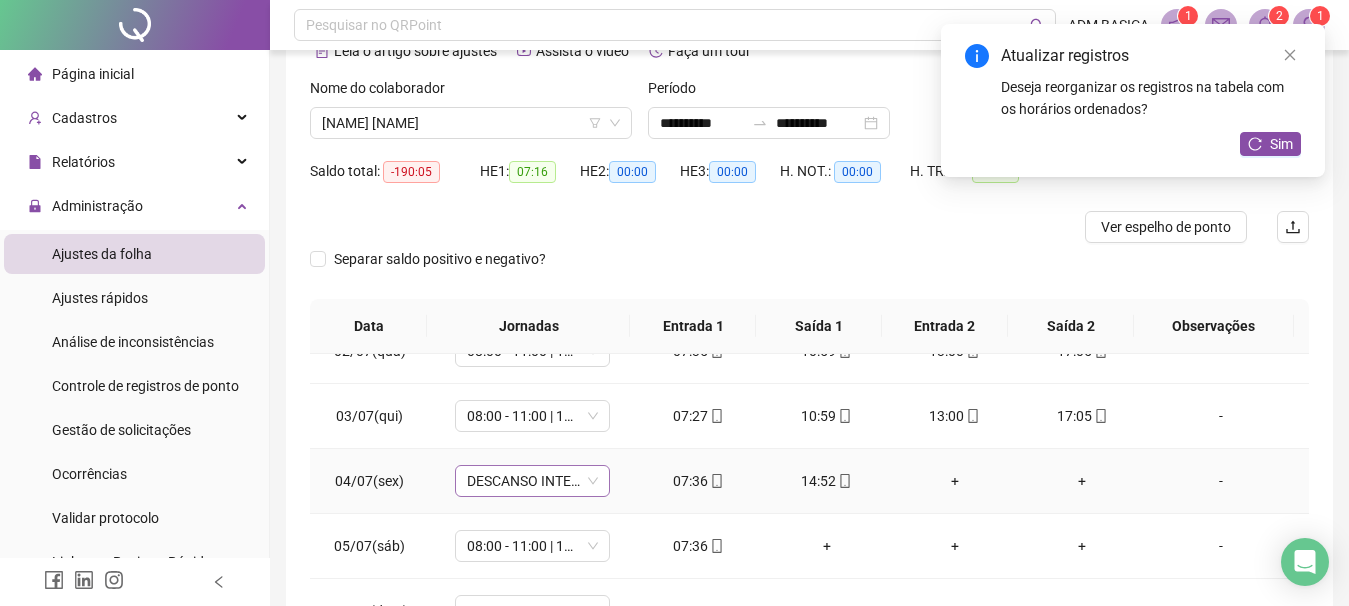 click on "DESCANSO INTER-JORNADA" at bounding box center [532, 481] 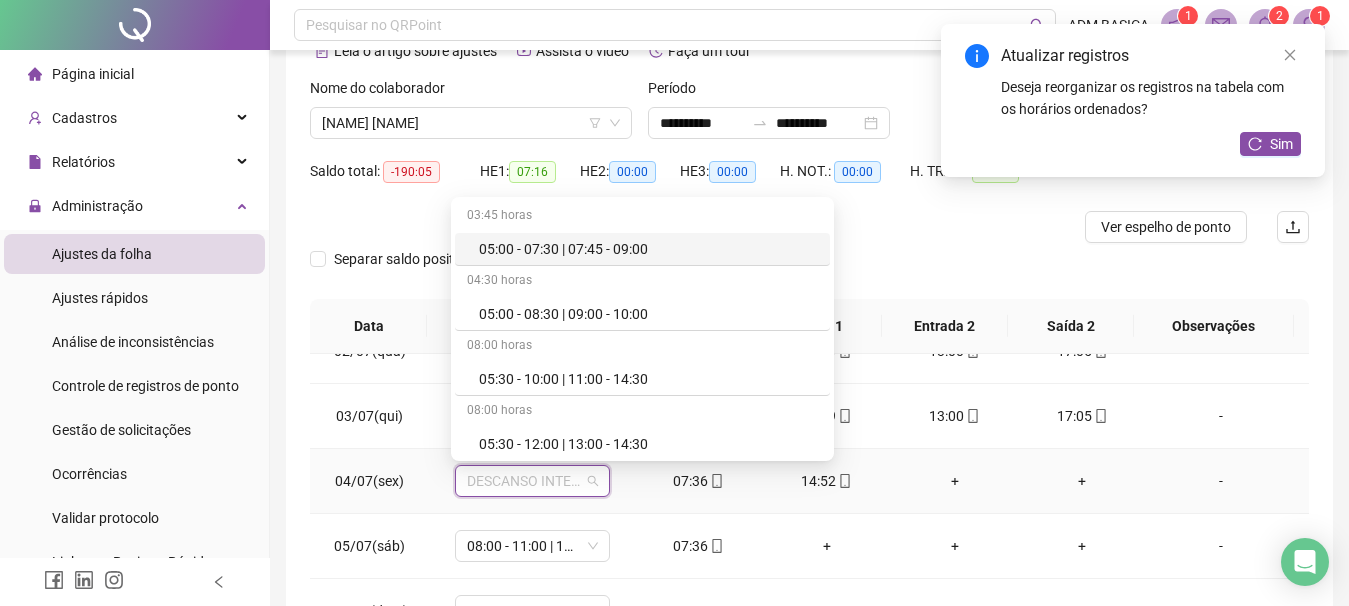 click on "+" at bounding box center [955, 481] 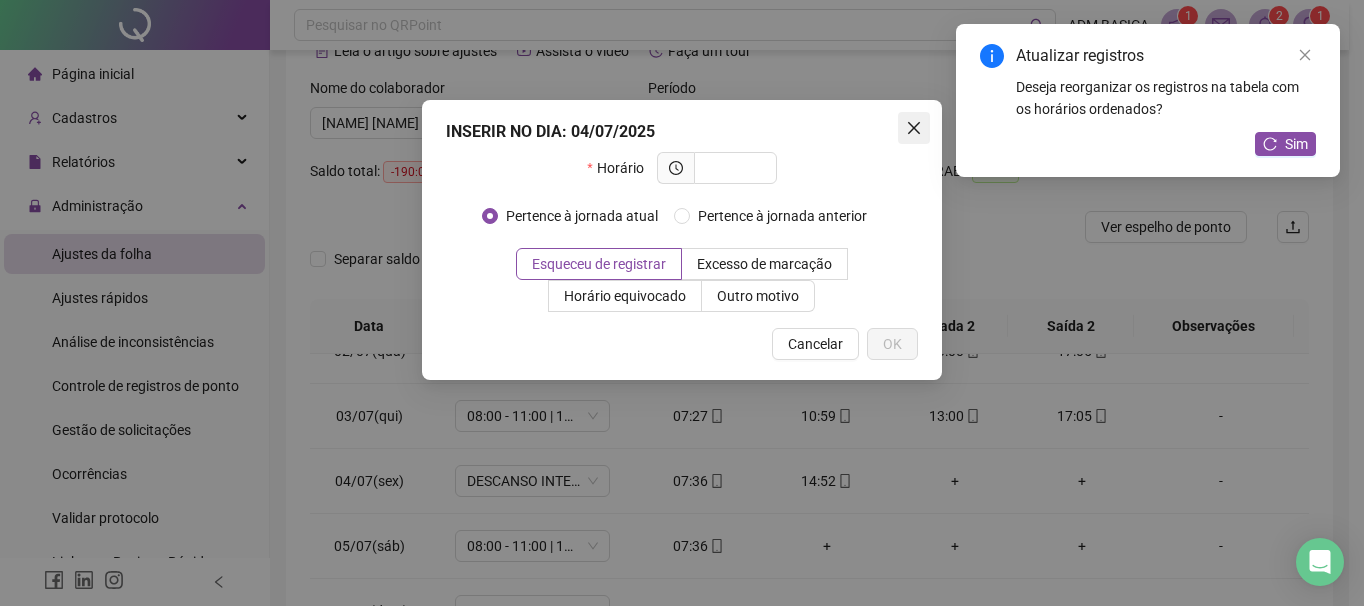 click 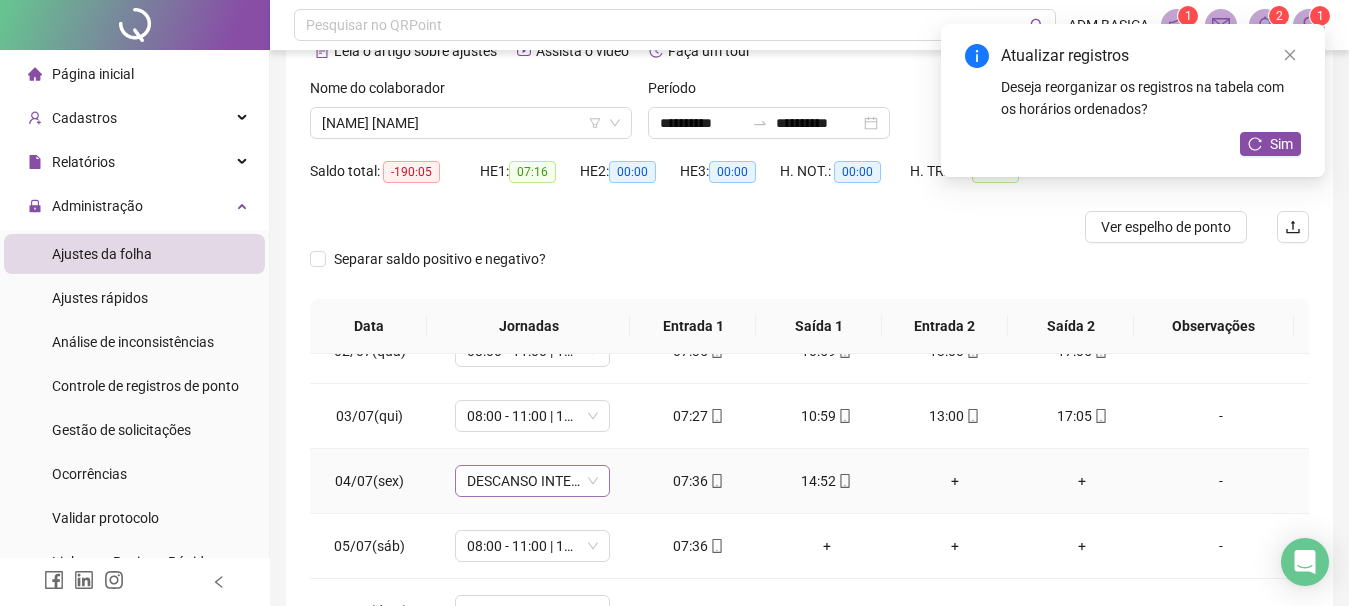 click on "DESCANSO INTER-JORNADA" at bounding box center (532, 481) 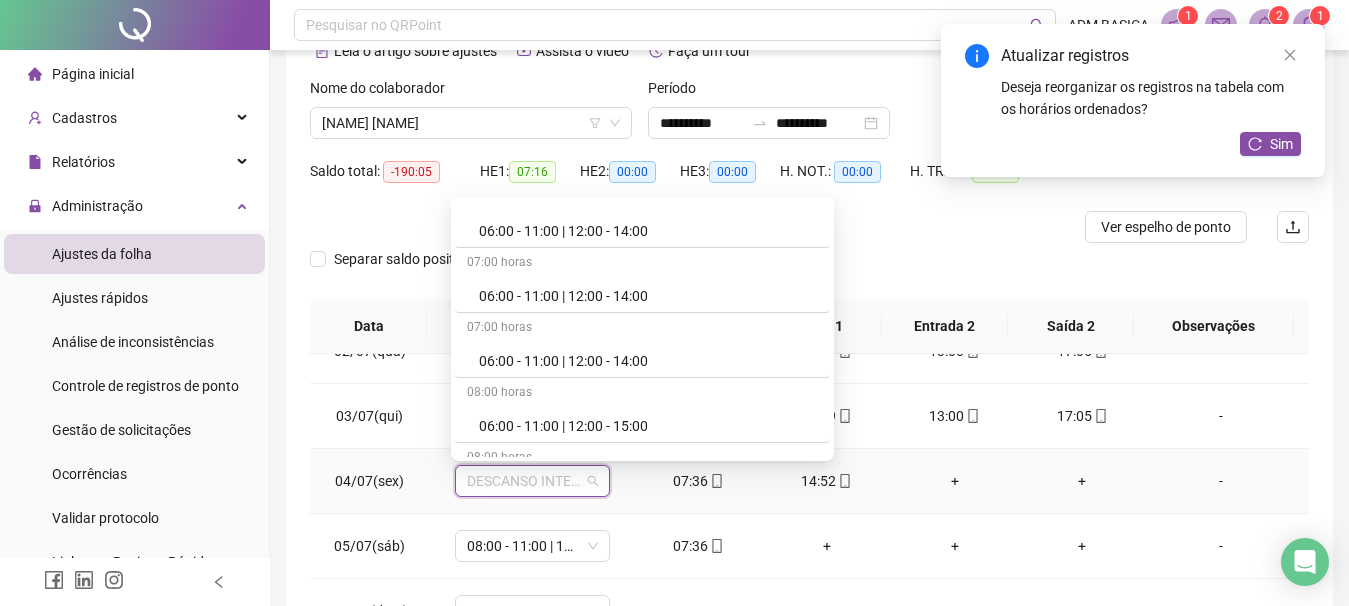 scroll, scrollTop: 800, scrollLeft: 0, axis: vertical 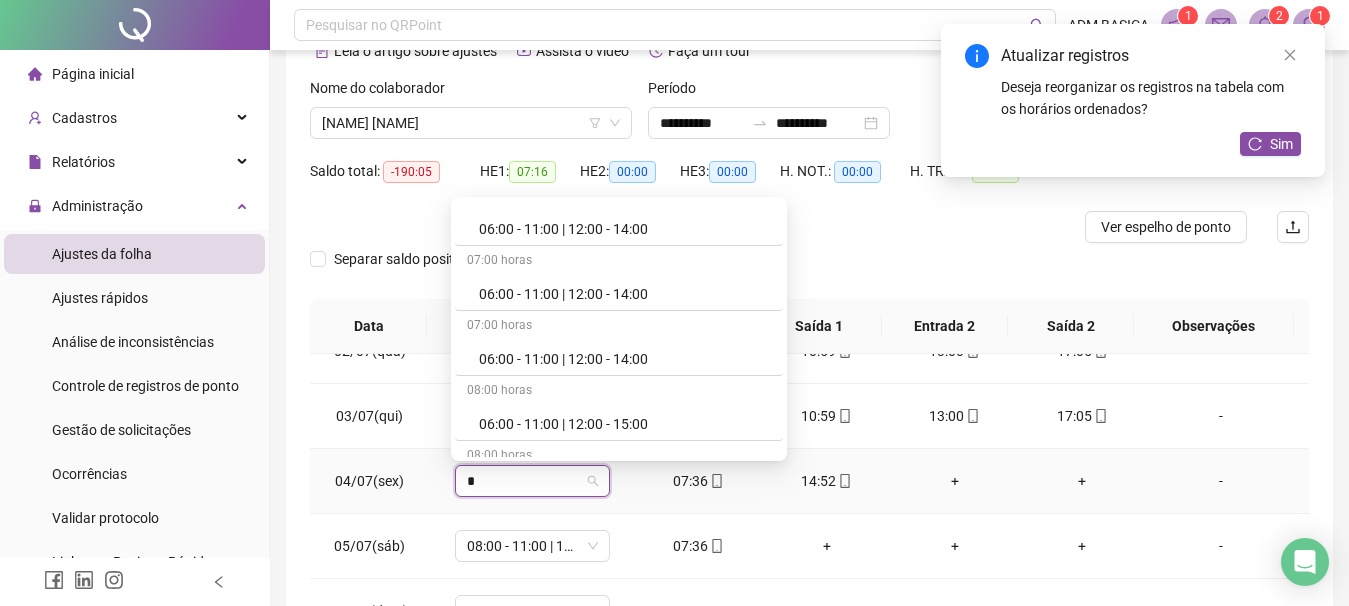 type on "**" 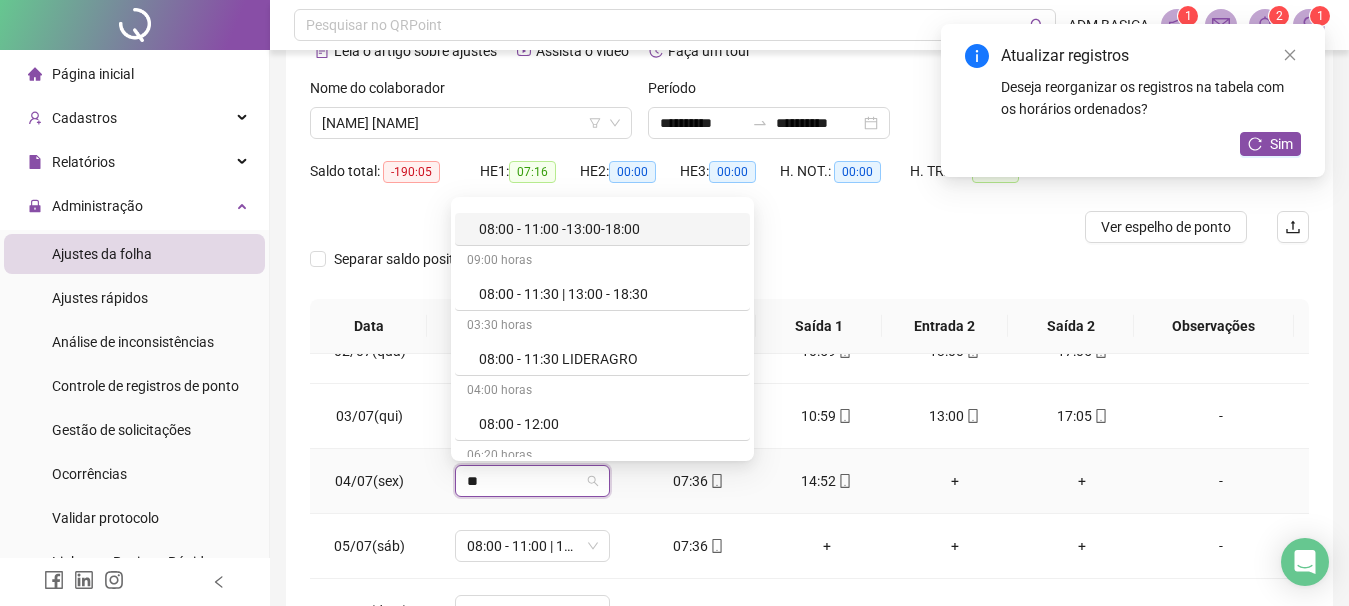 click on "08:00 - 11:00 -13:00-18:00" at bounding box center [608, 229] 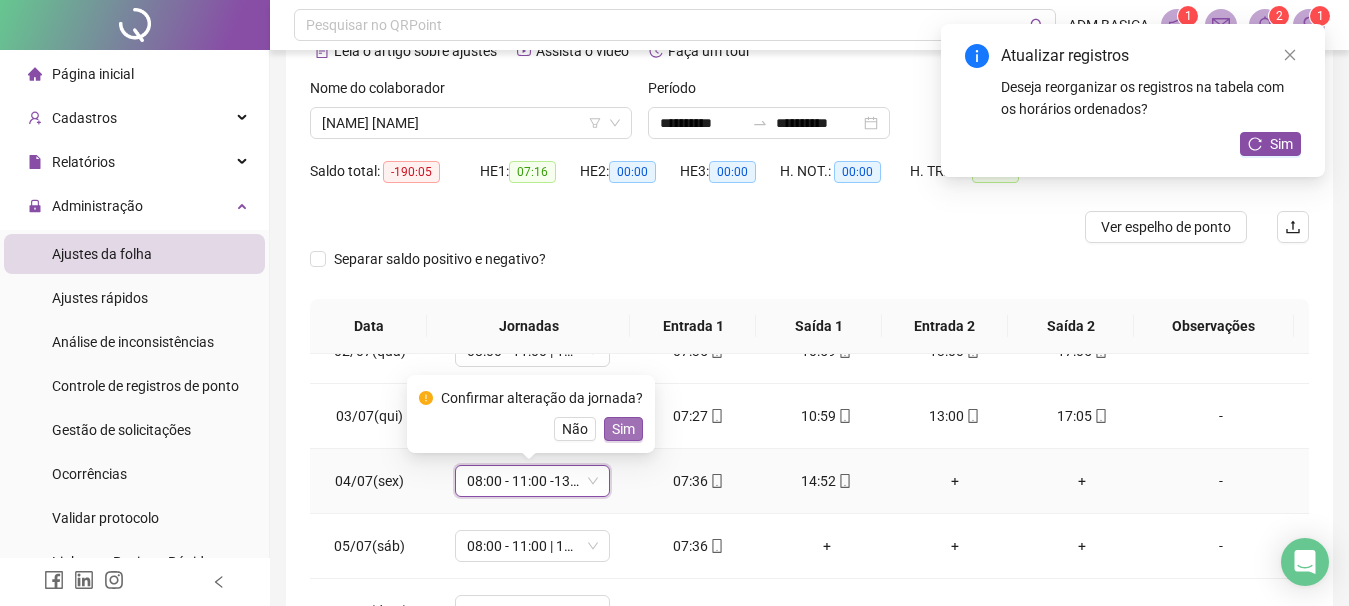 click on "Não Sim" at bounding box center (531, 429) 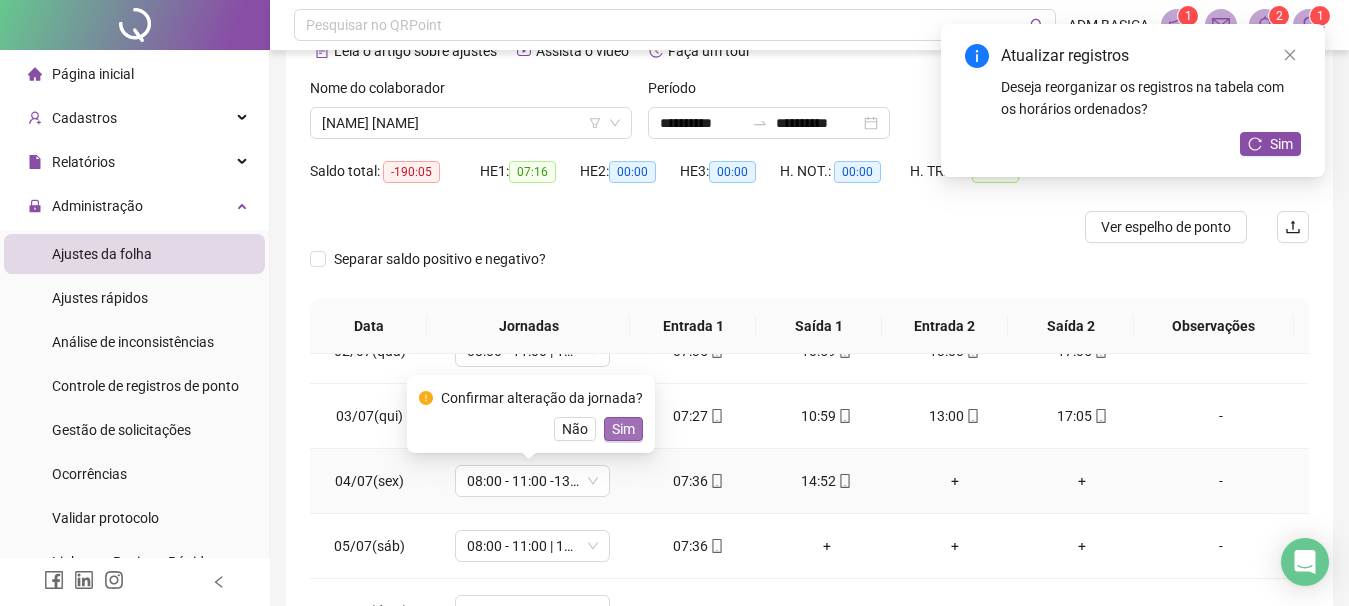 click on "Sim" at bounding box center [623, 429] 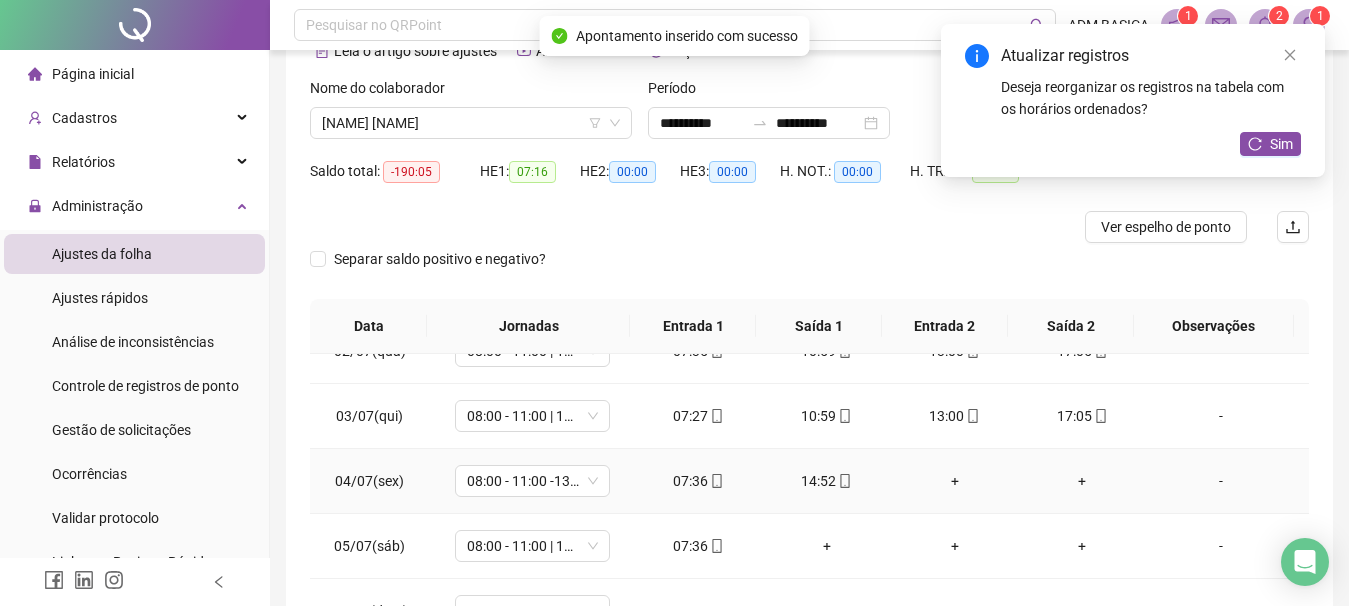 click on "+" at bounding box center (955, 481) 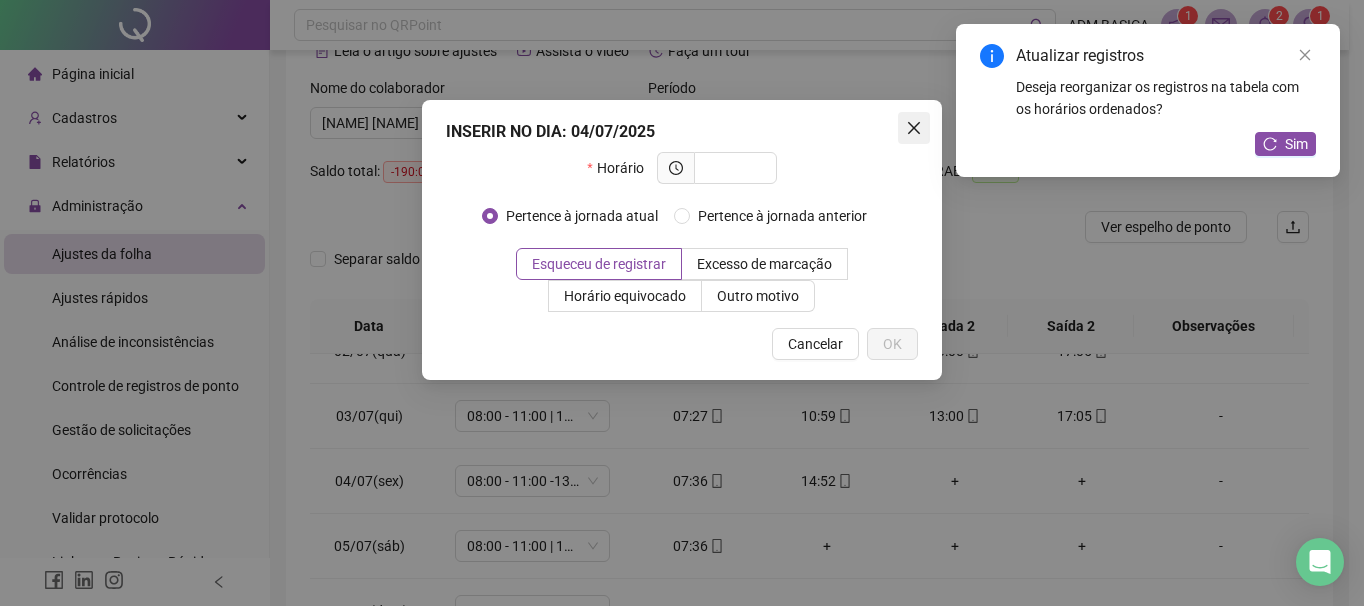 click 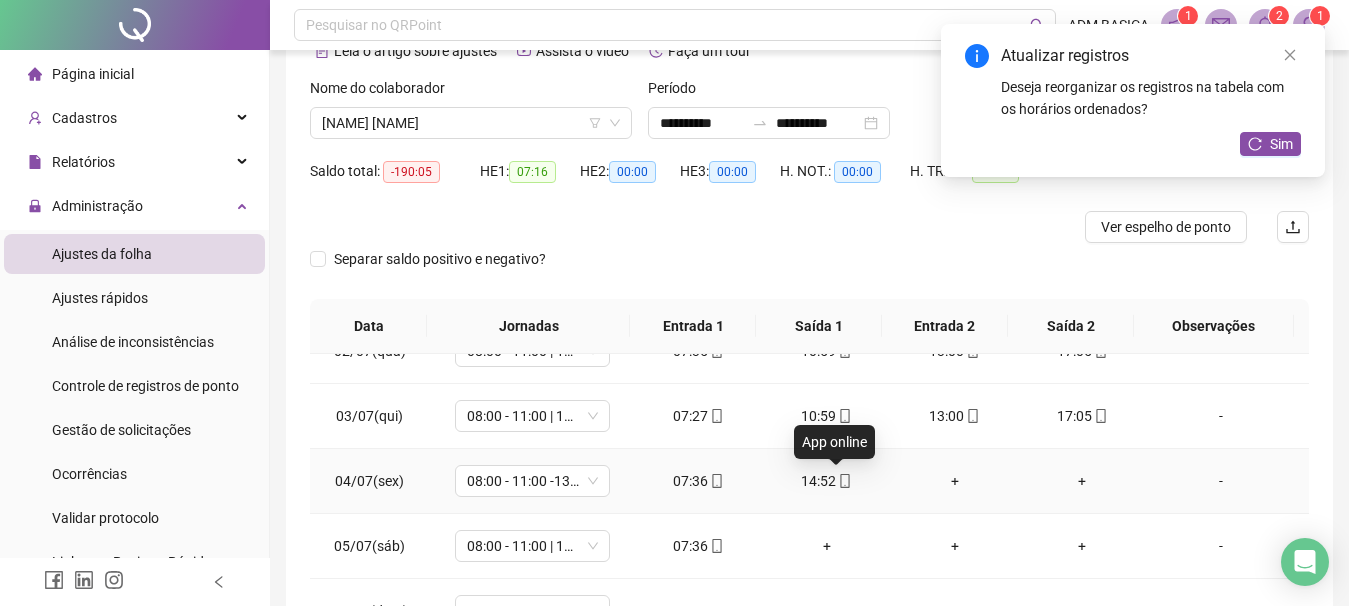 click 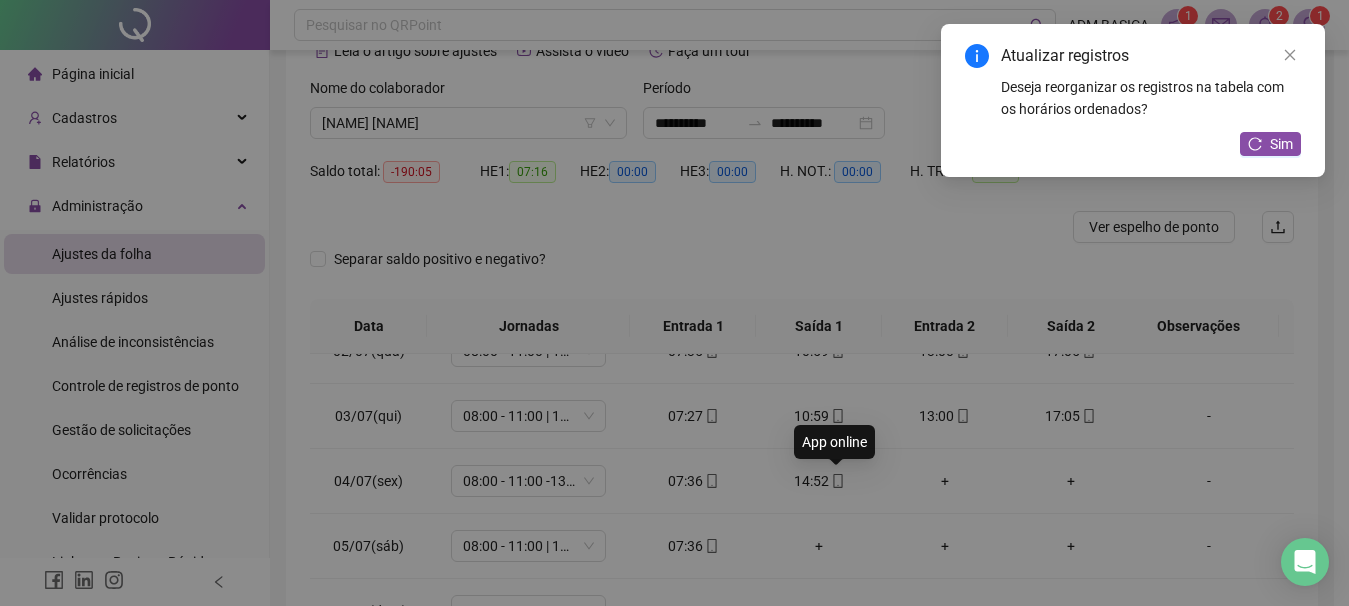 type on "**********" 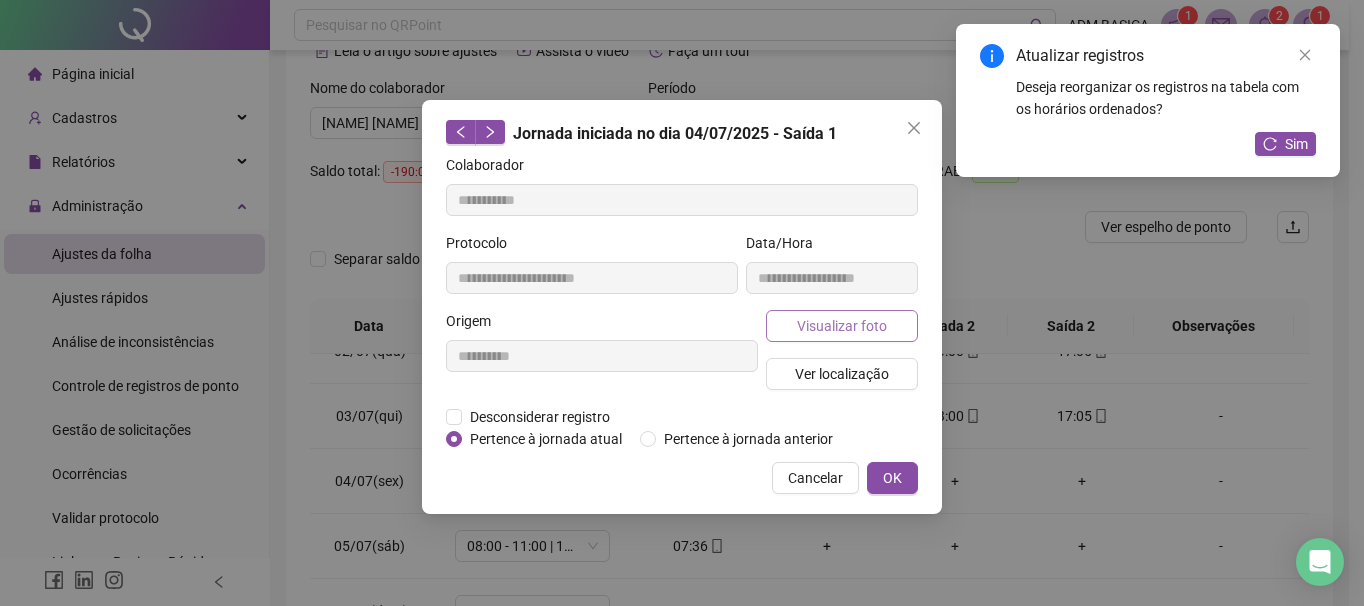 click on "Visualizar foto" at bounding box center (842, 326) 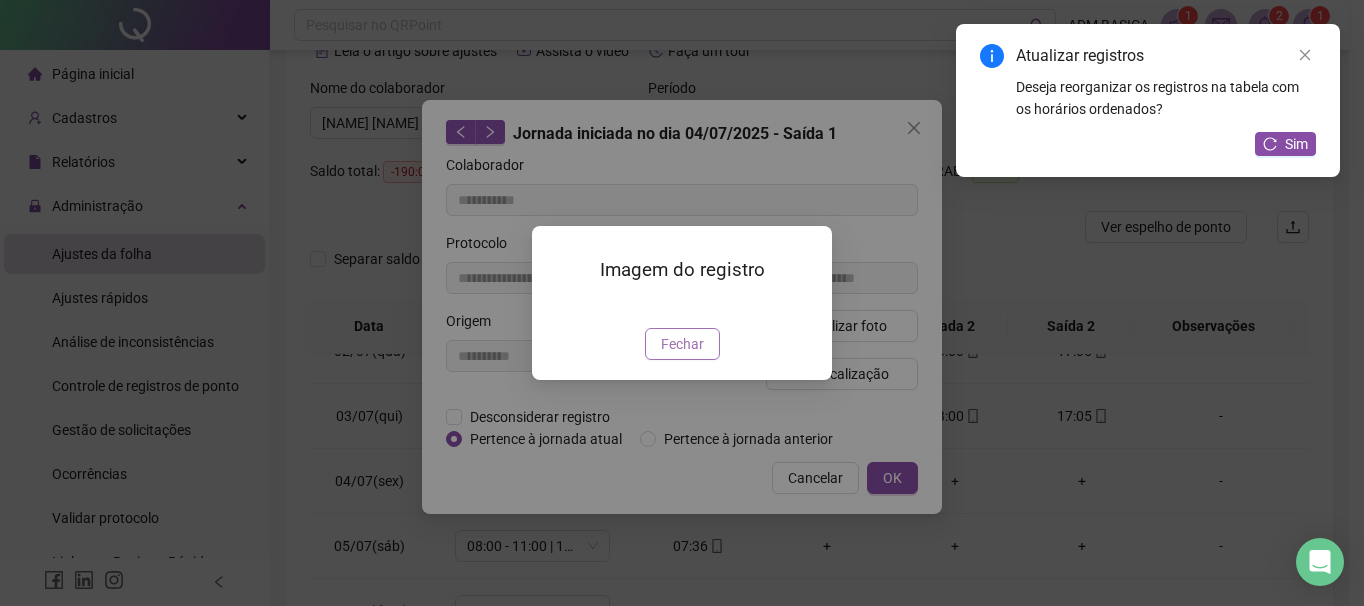 click on "Fechar" at bounding box center (682, 344) 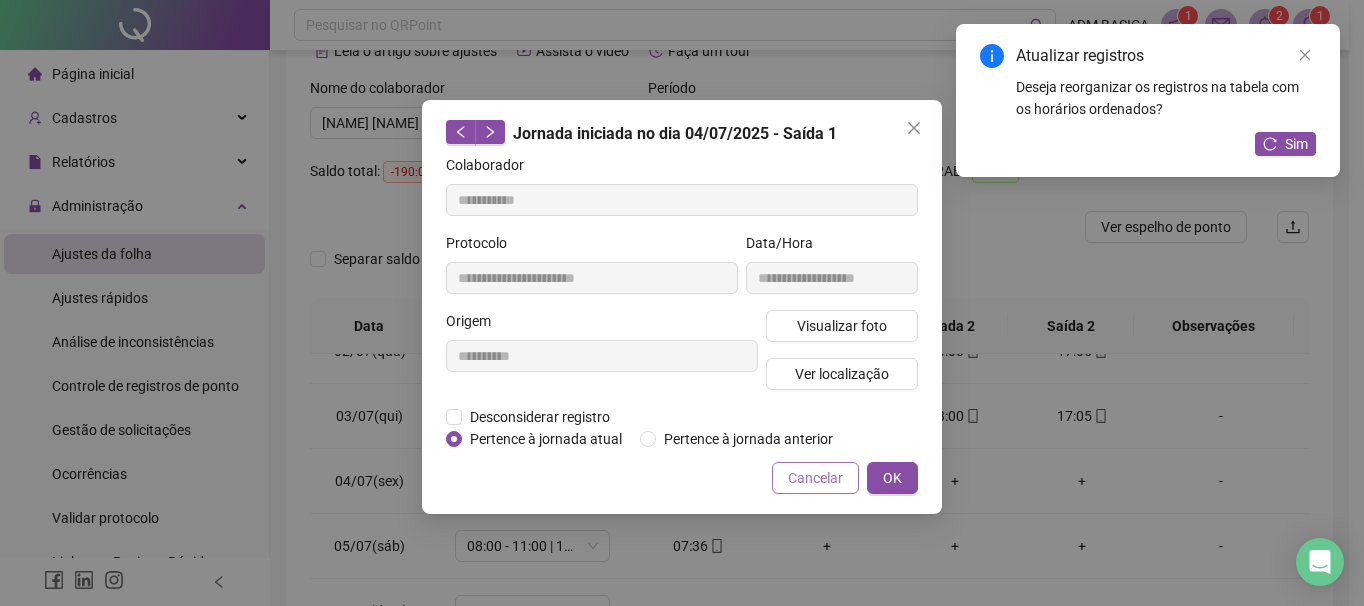 click on "Cancelar" at bounding box center (815, 478) 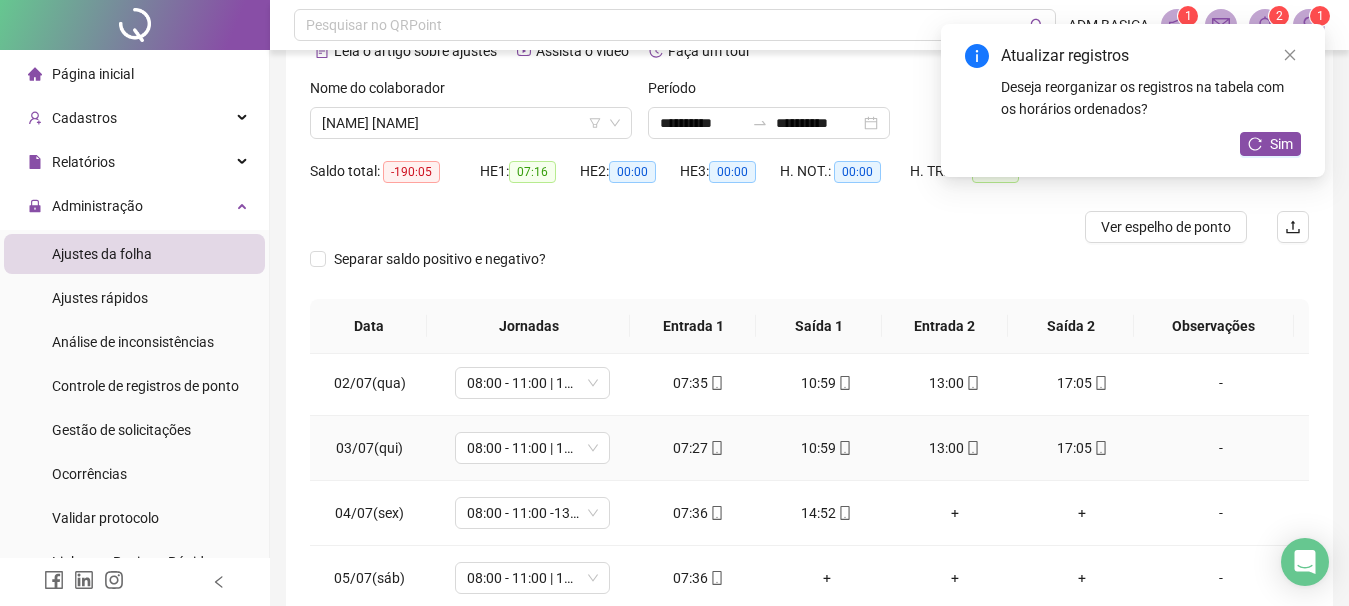scroll, scrollTop: 100, scrollLeft: 0, axis: vertical 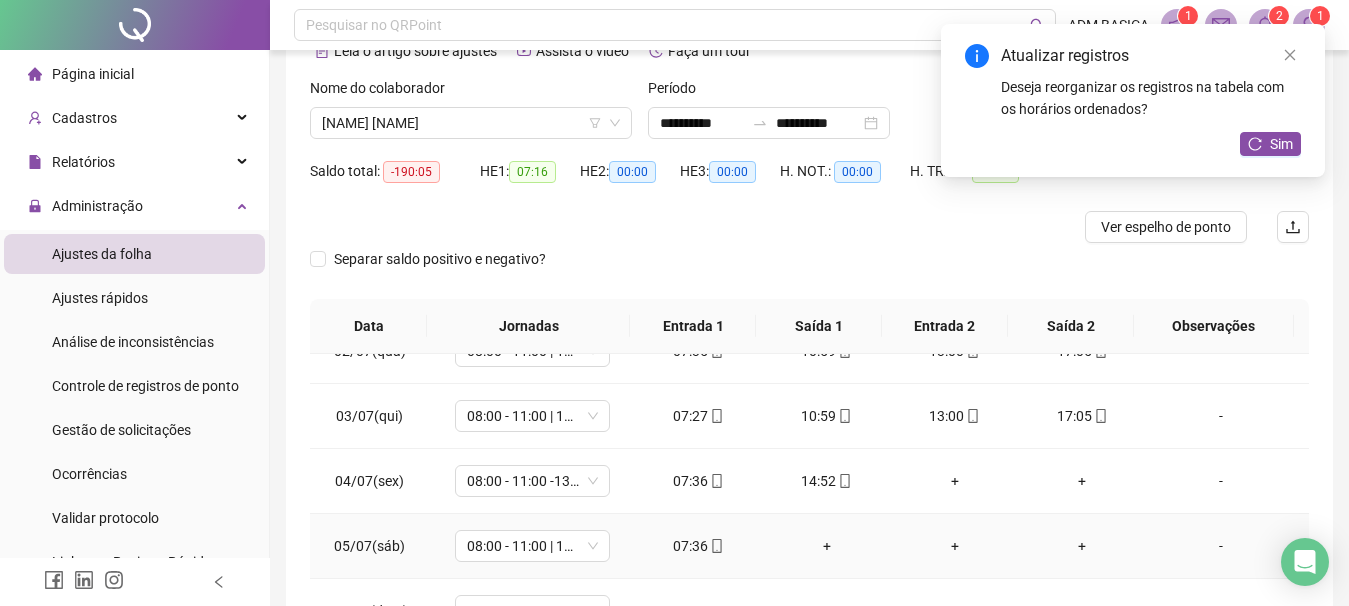 click on "+" at bounding box center (827, 546) 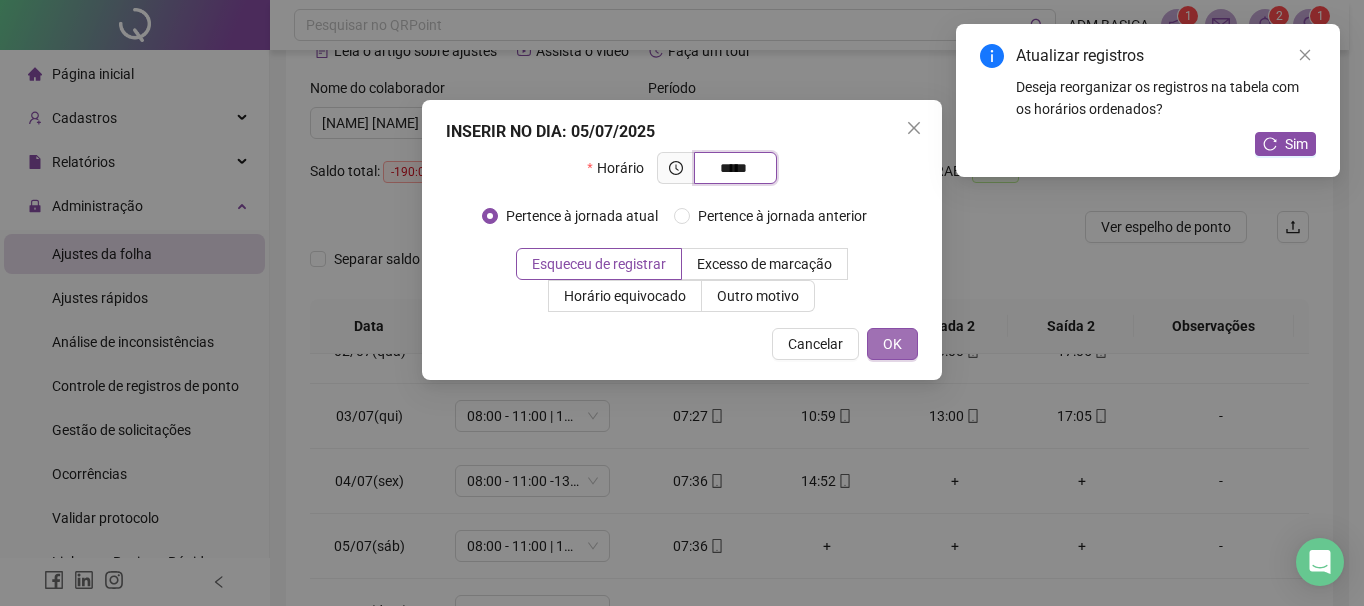 type on "*****" 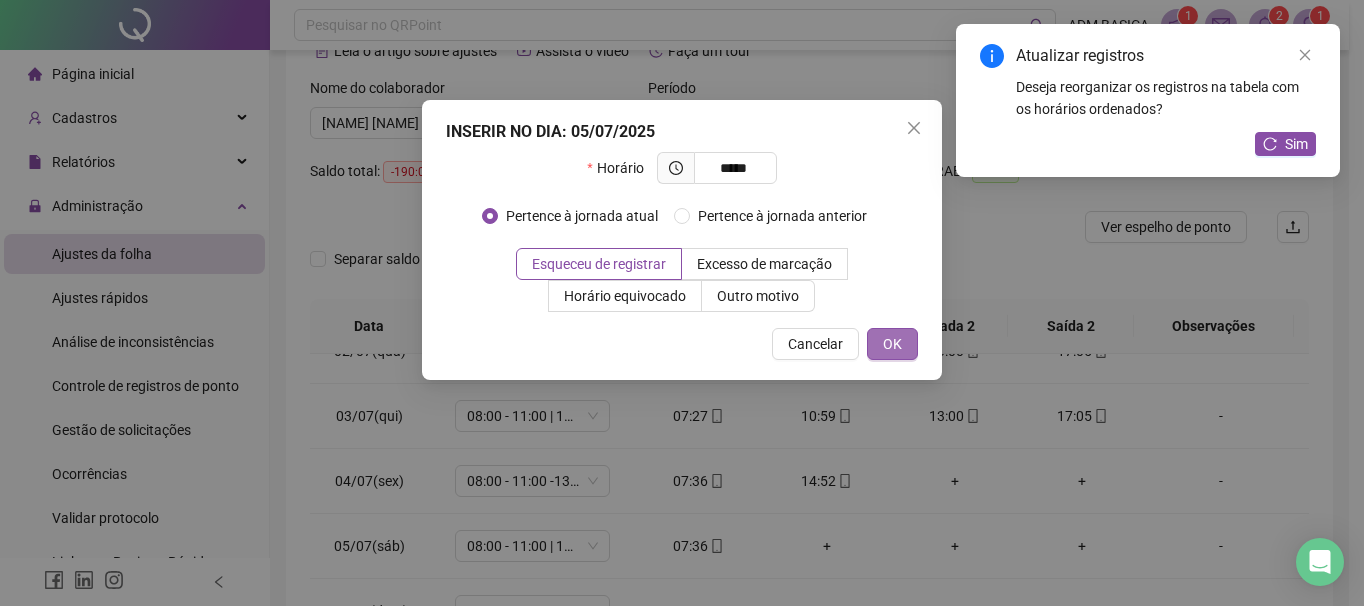 click on "OK" at bounding box center [892, 344] 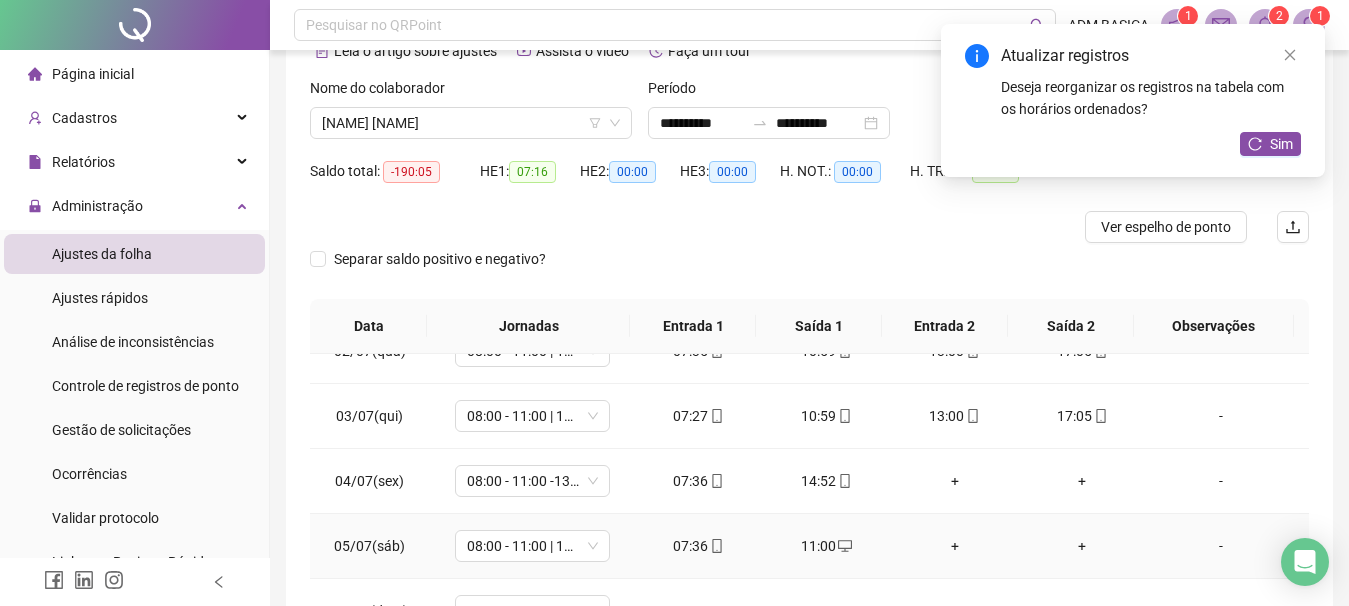click on "+" at bounding box center [955, 546] 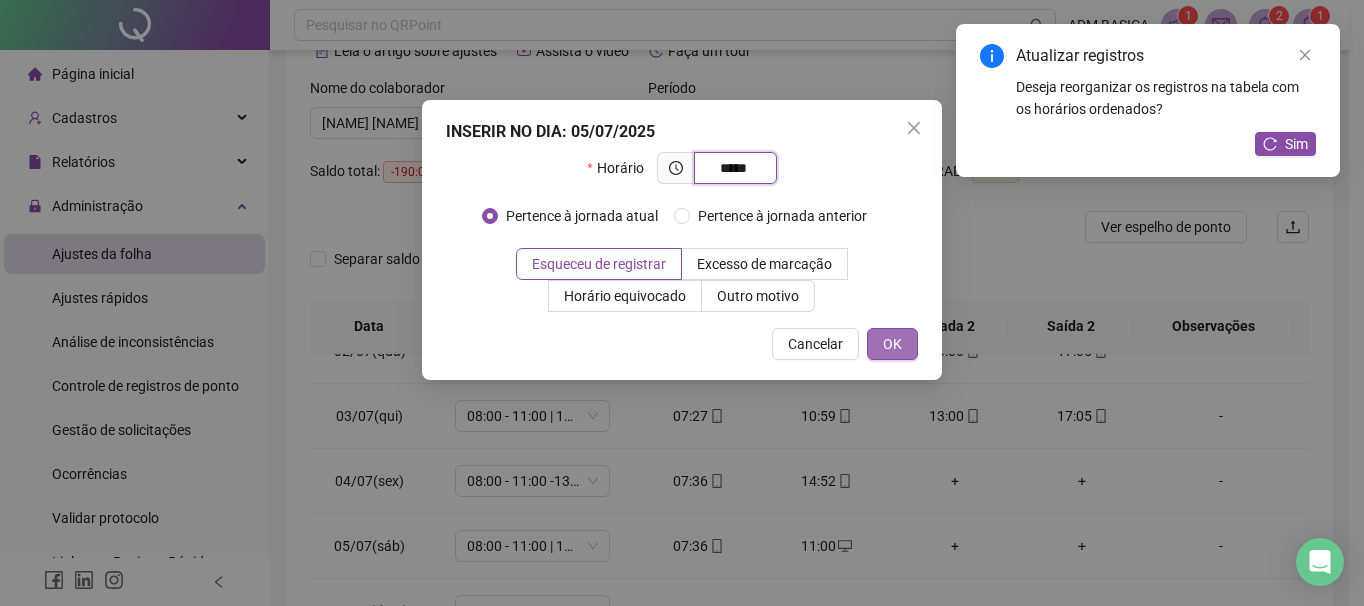 type on "*****" 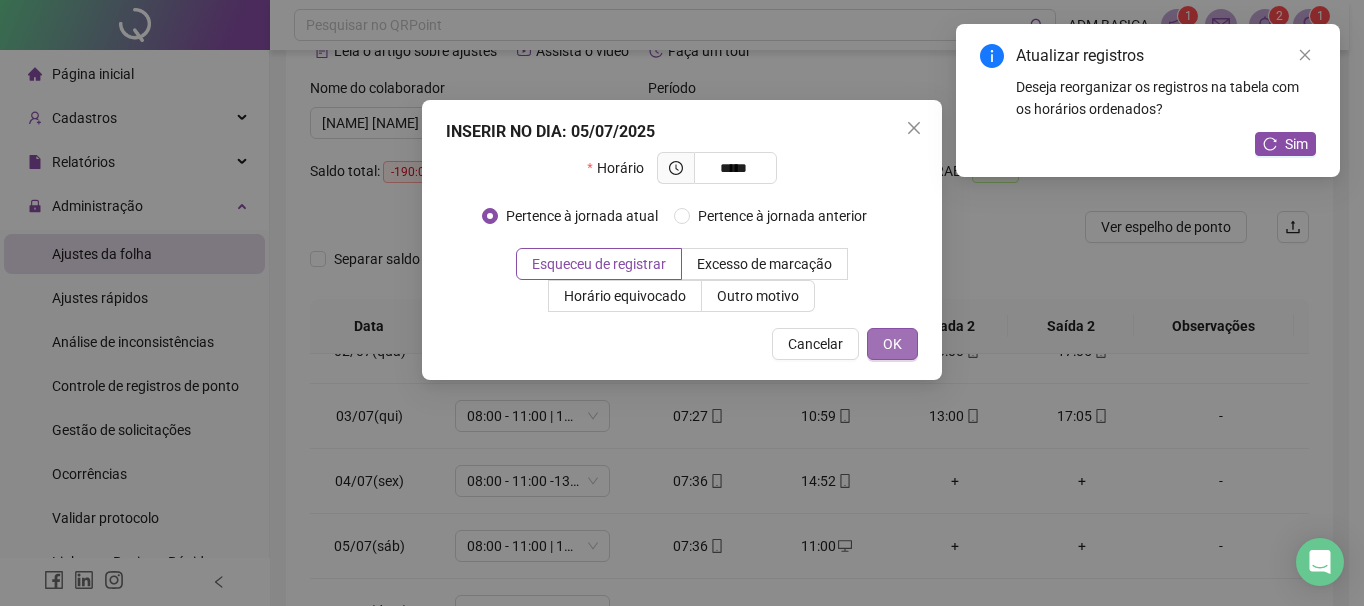 click on "OK" at bounding box center [892, 344] 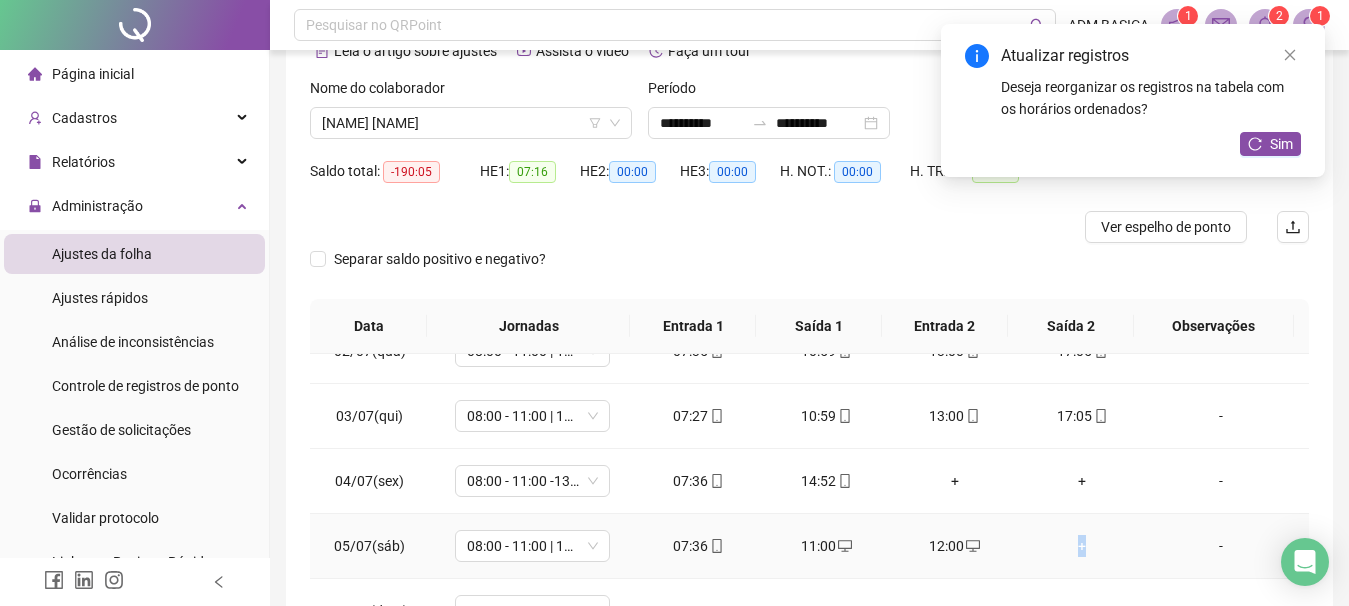 click on "+" at bounding box center (1083, 546) 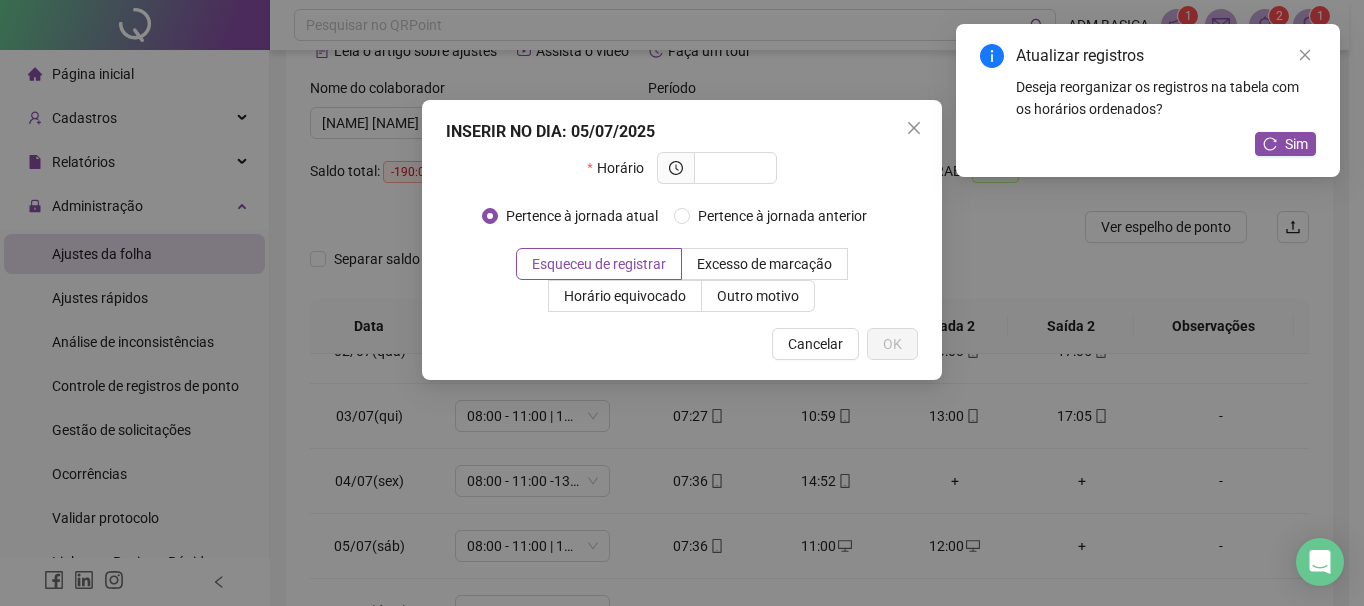 click on "INSERIR NO DIA :   05/07/2025 Horário Pertence à jornada atual Pertence à jornada anterior Esqueceu de registrar Excesso de marcação Horário equivocado Outro motivo Motivo Cancelar OK" at bounding box center (682, 303) 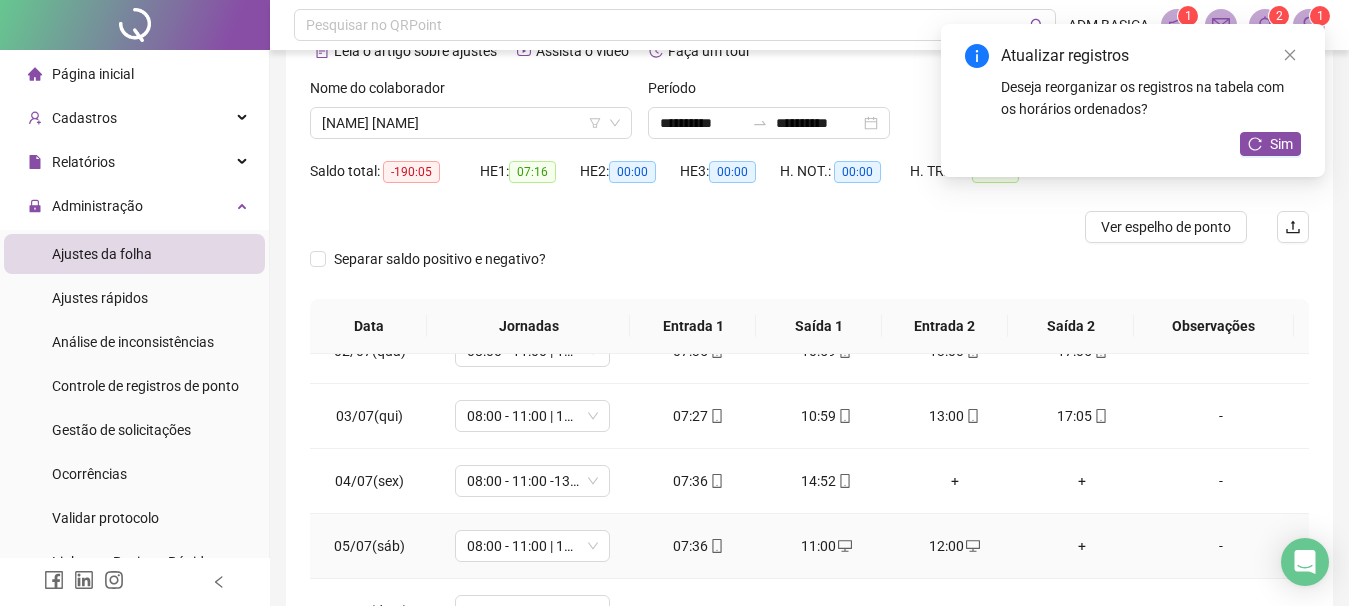 click on "+" at bounding box center (1083, 546) 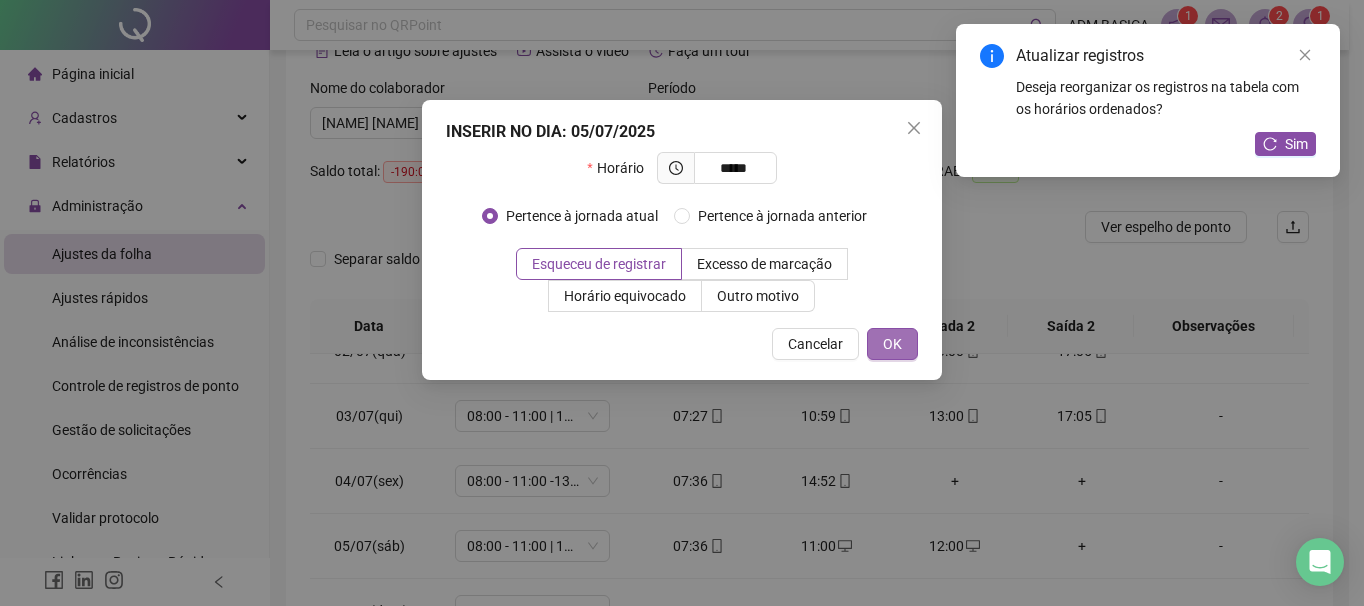 type on "*****" 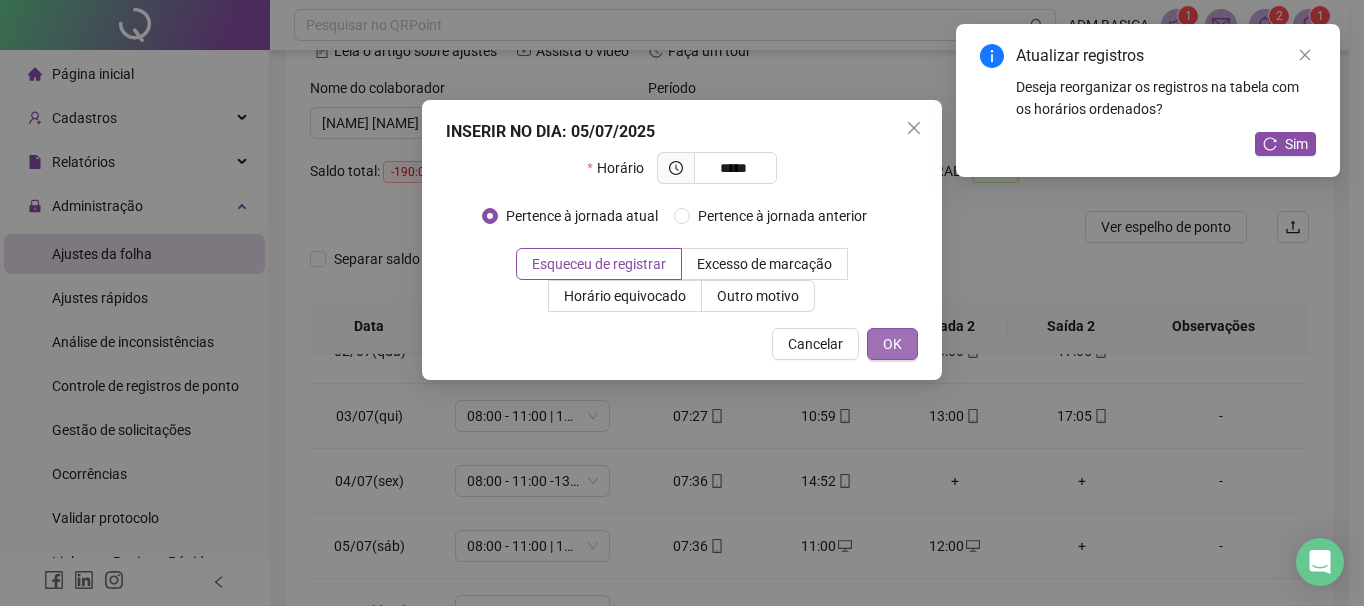 click on "OK" at bounding box center [892, 344] 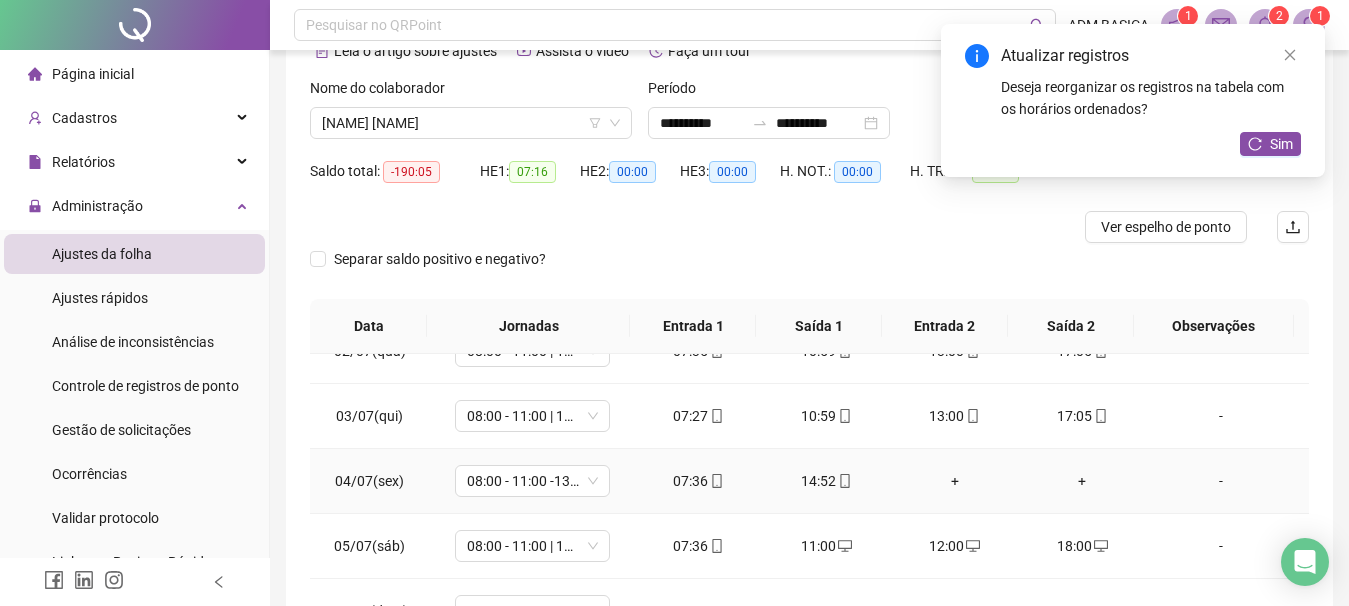 click on "14:52" at bounding box center [827, 481] 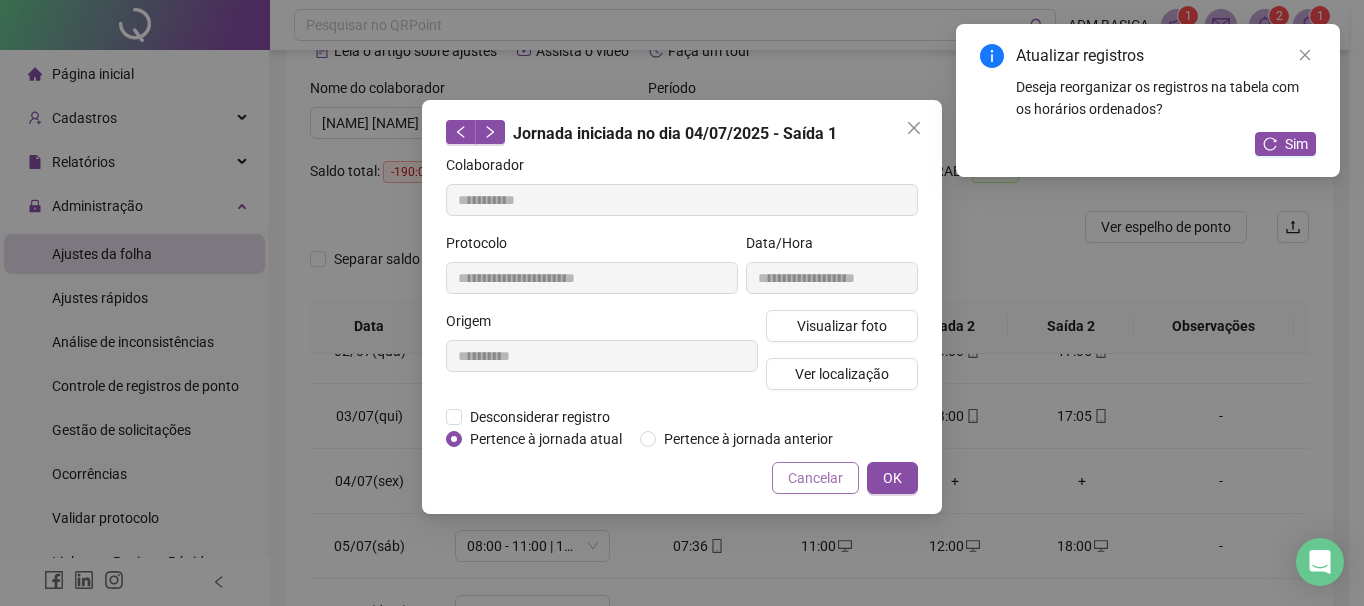 click on "Cancelar" at bounding box center [815, 478] 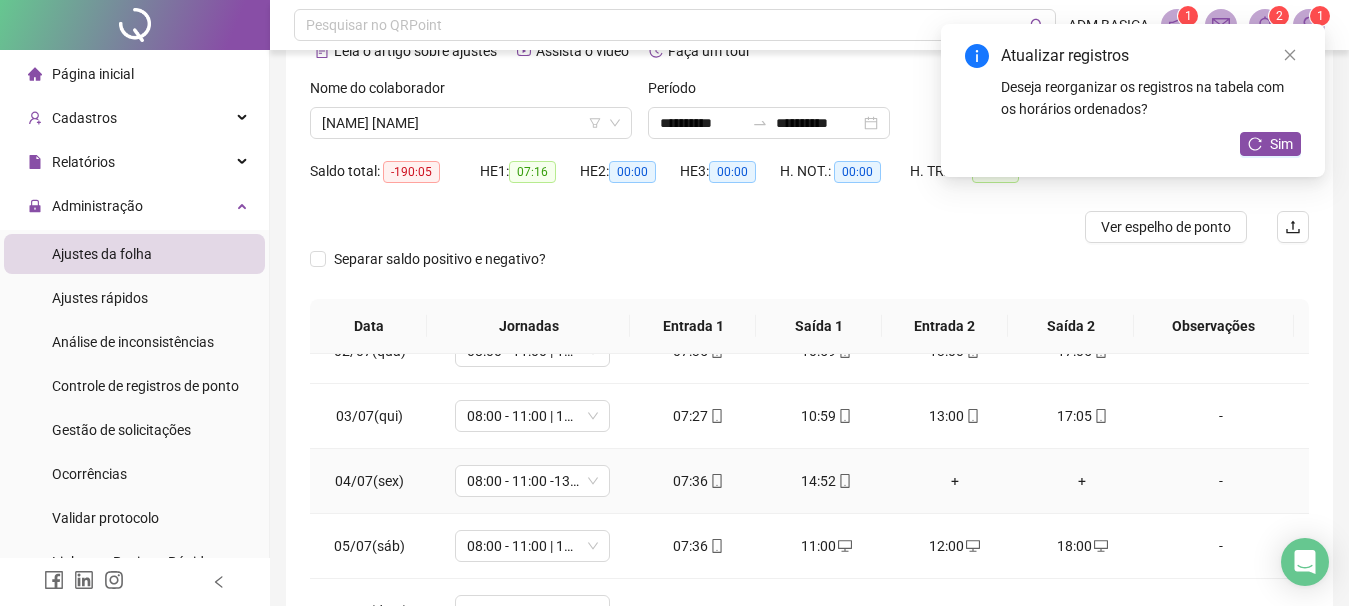 click on "14:52" at bounding box center (827, 481) 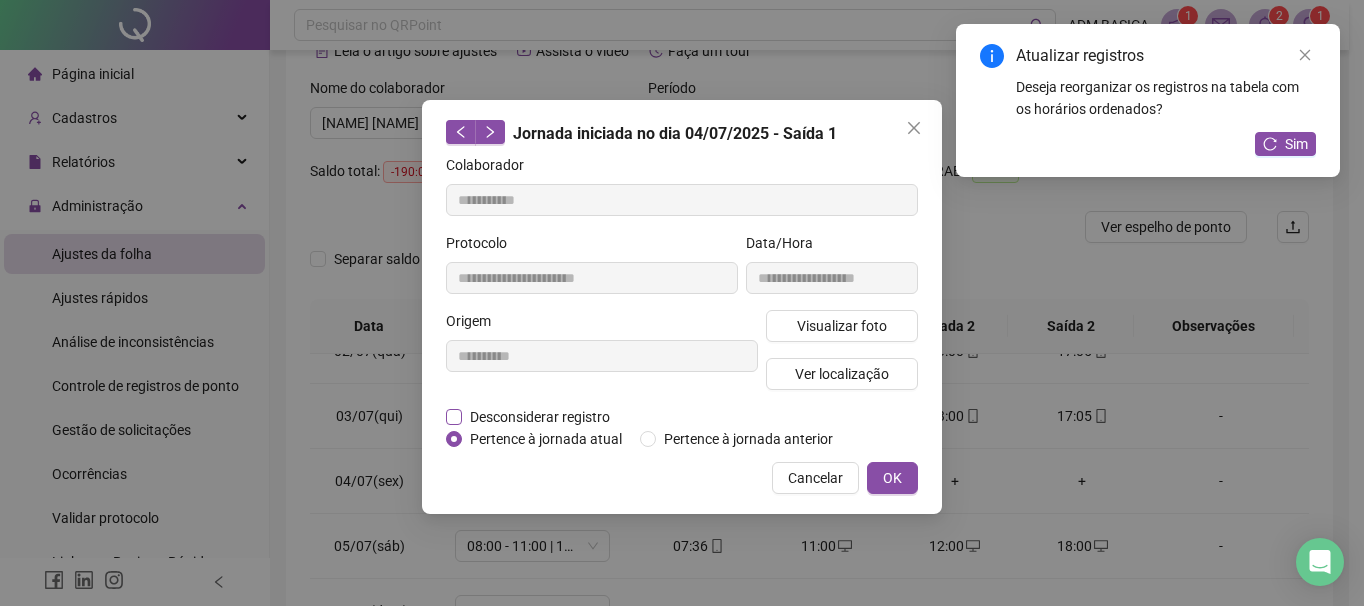 click on "Desconsiderar registro" at bounding box center (540, 417) 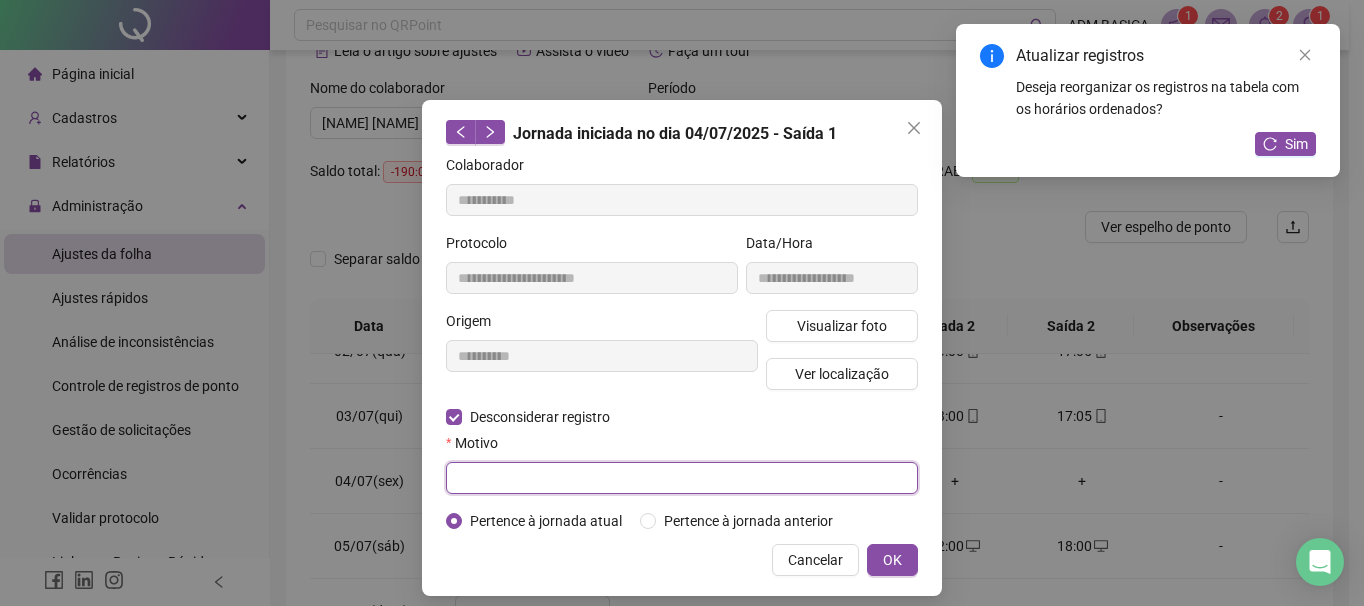 click at bounding box center (682, 478) 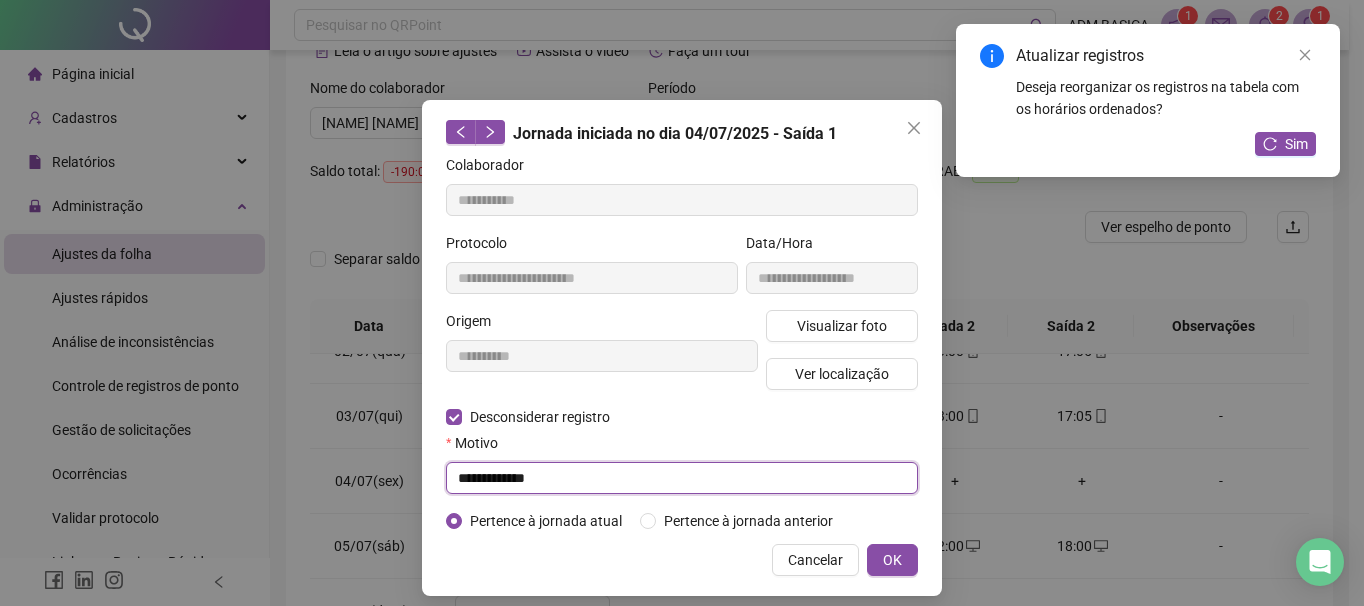 type on "**********" 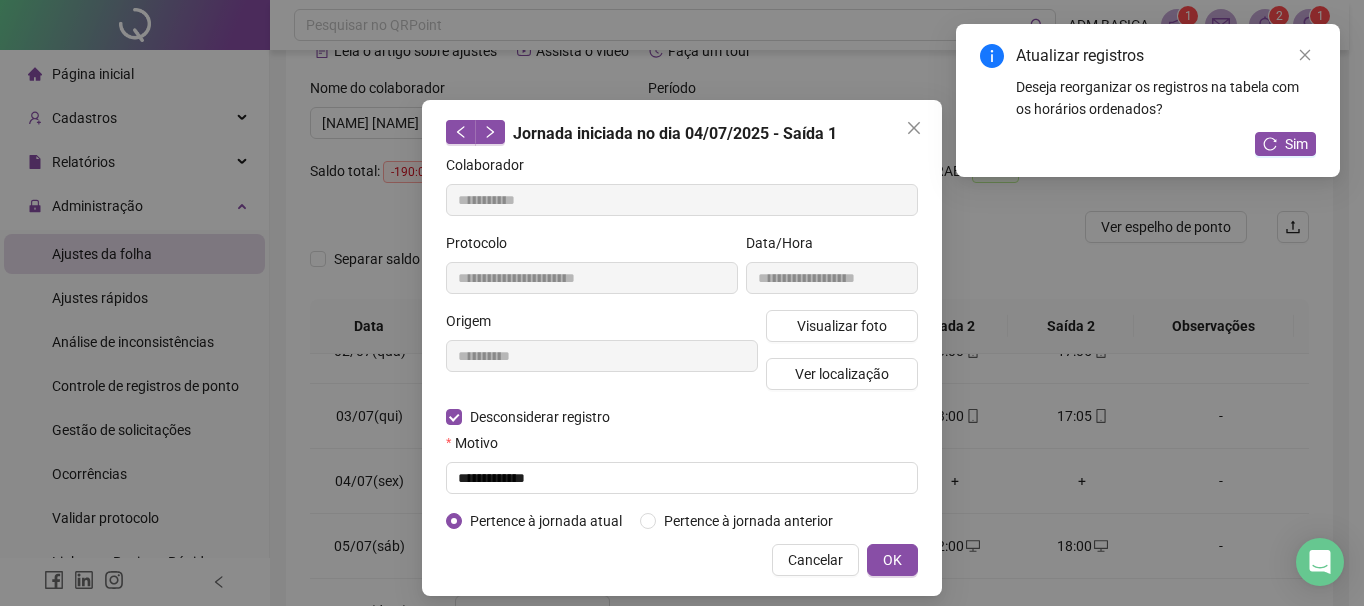 click on "**********" at bounding box center (682, 348) 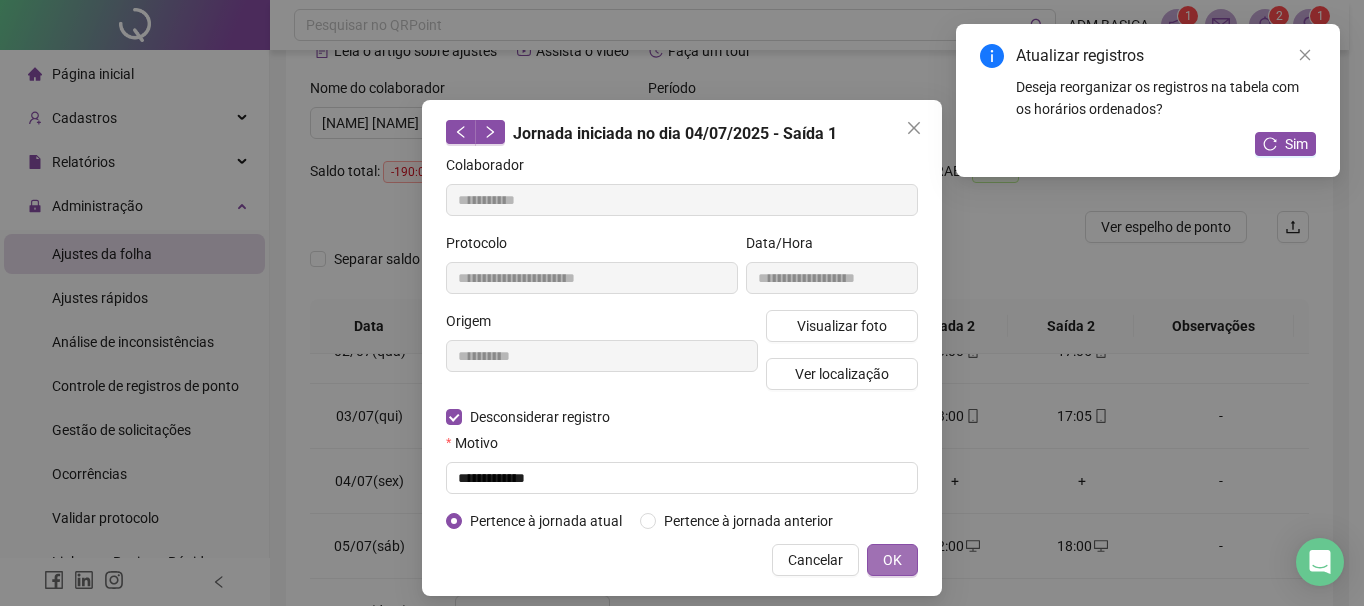 click on "OK" at bounding box center (892, 560) 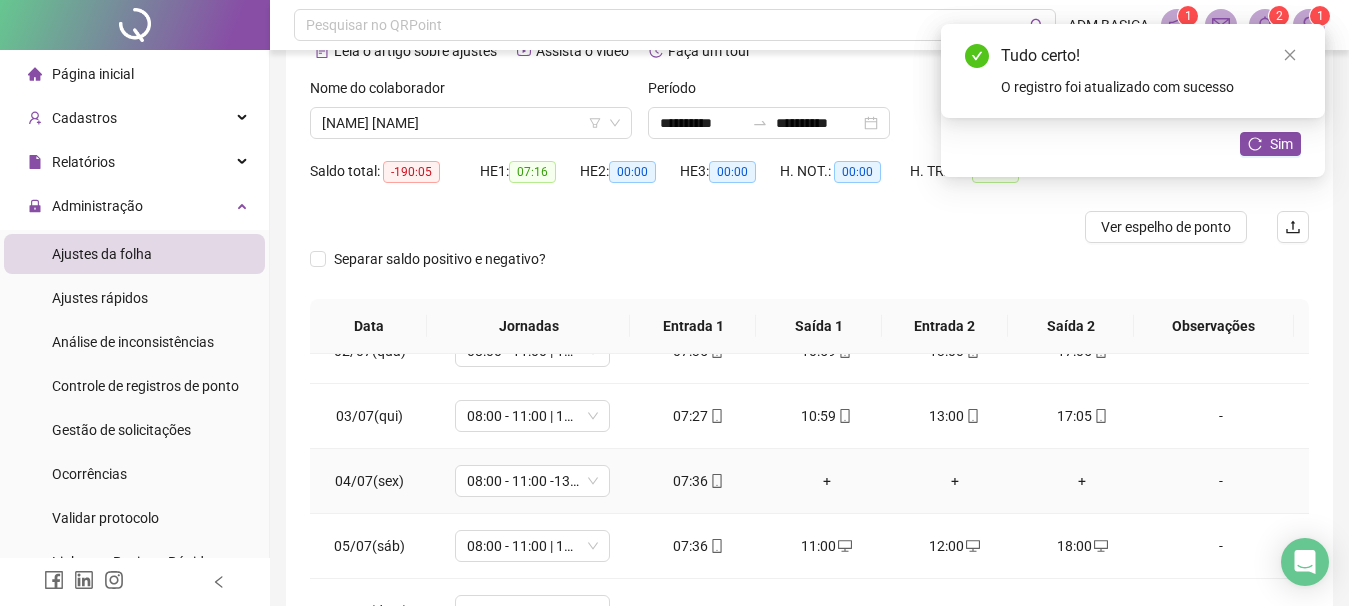 click on "+" at bounding box center [827, 481] 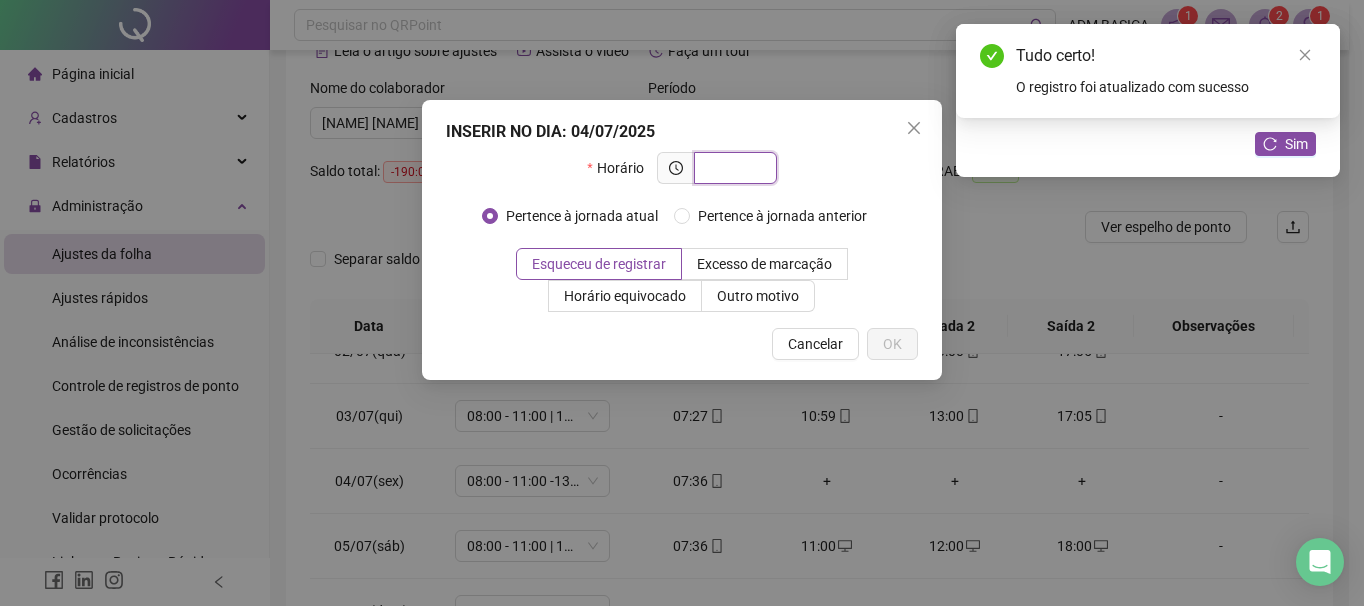 click at bounding box center [733, 168] 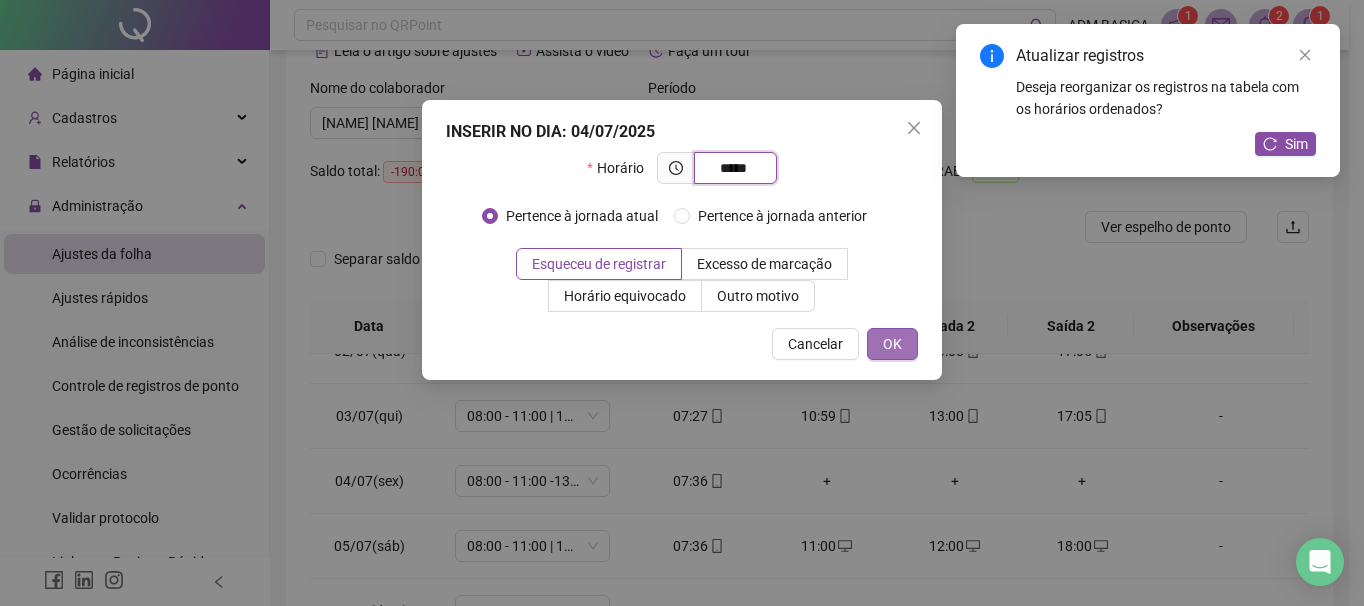 type on "*****" 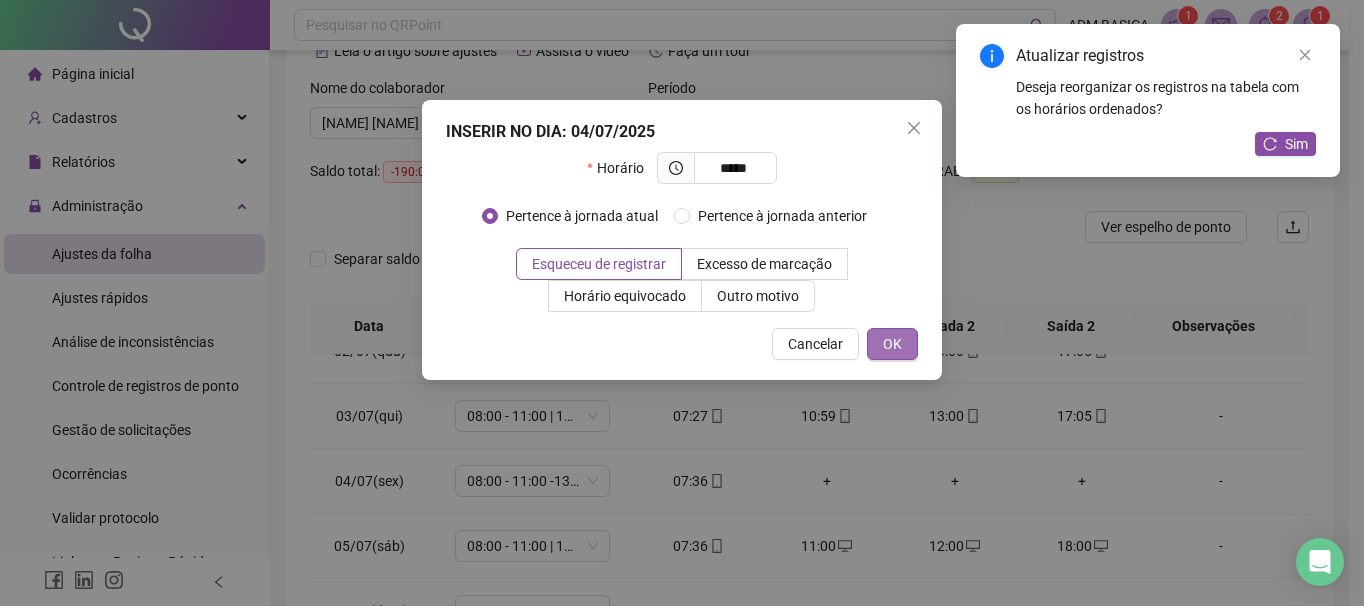 click on "OK" at bounding box center [892, 344] 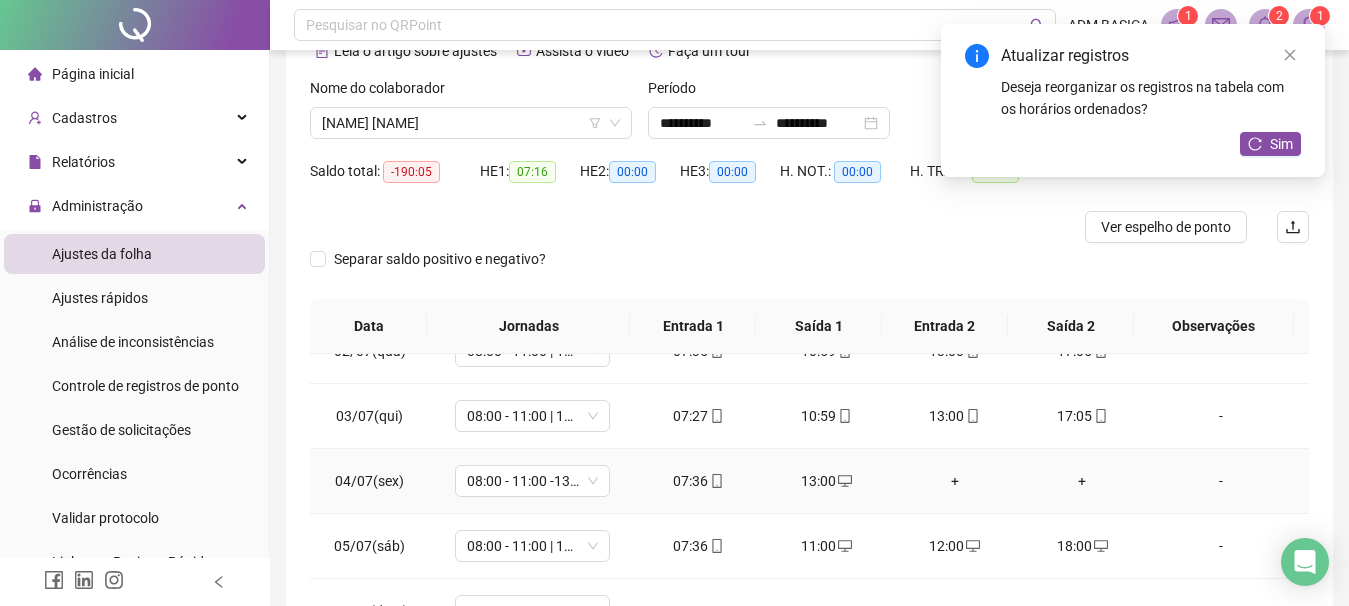 click on "+" at bounding box center (955, 481) 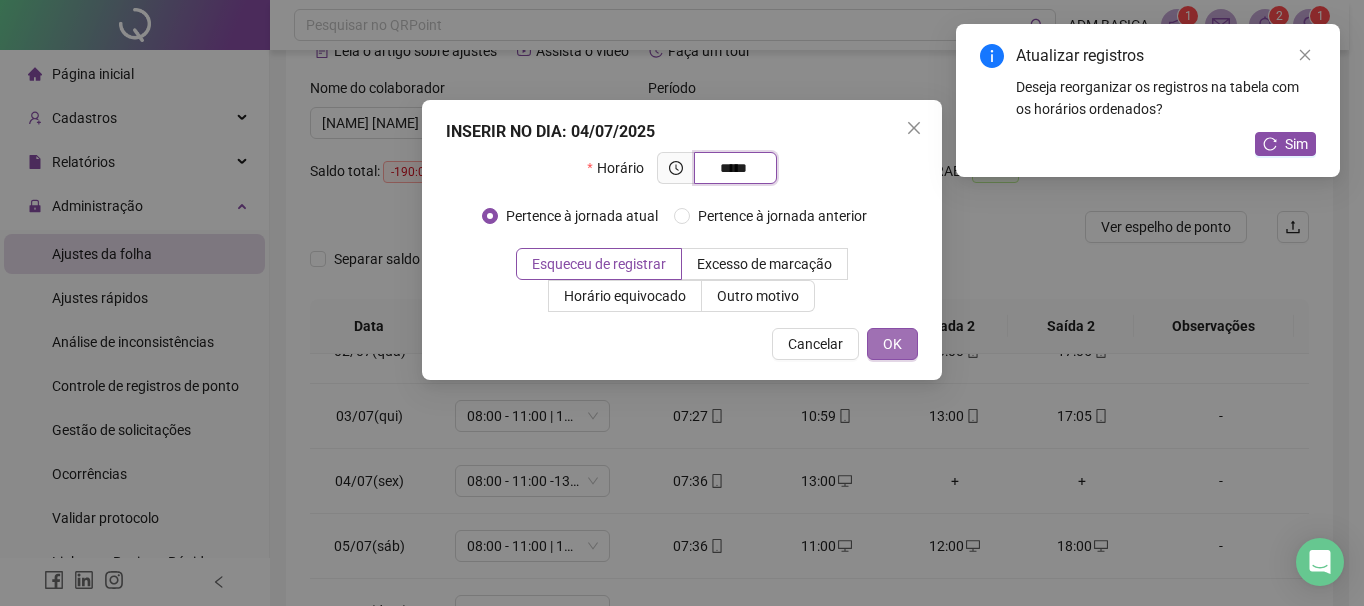 type on "*****" 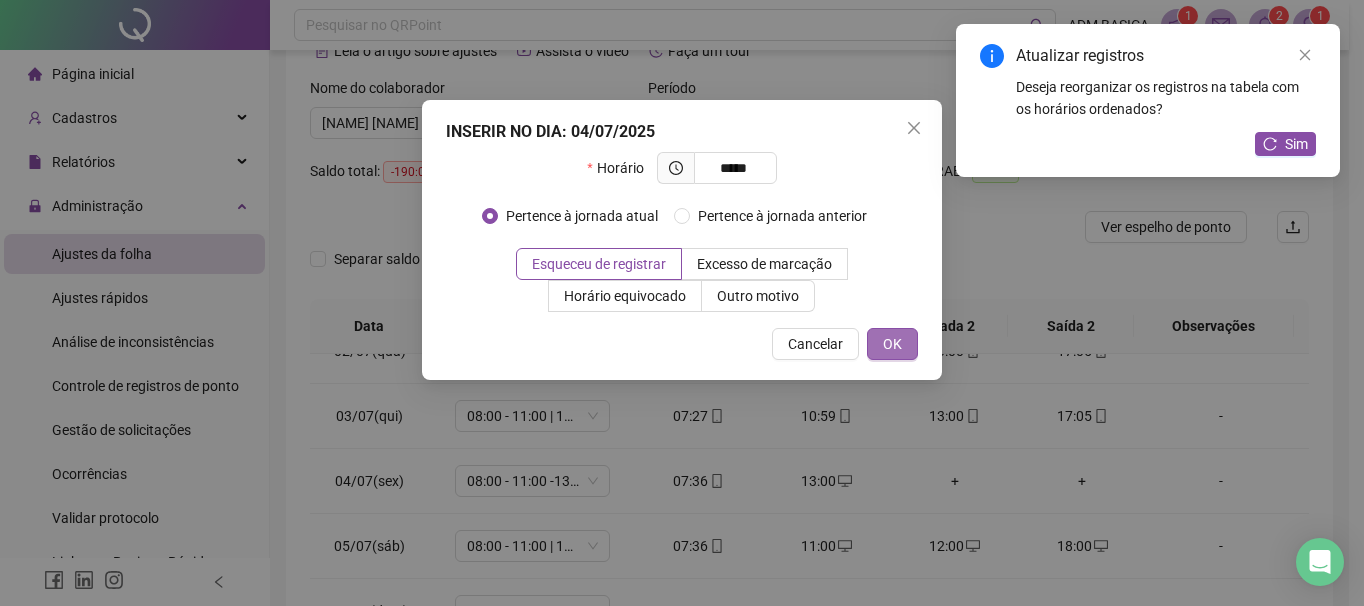 click on "OK" at bounding box center [892, 344] 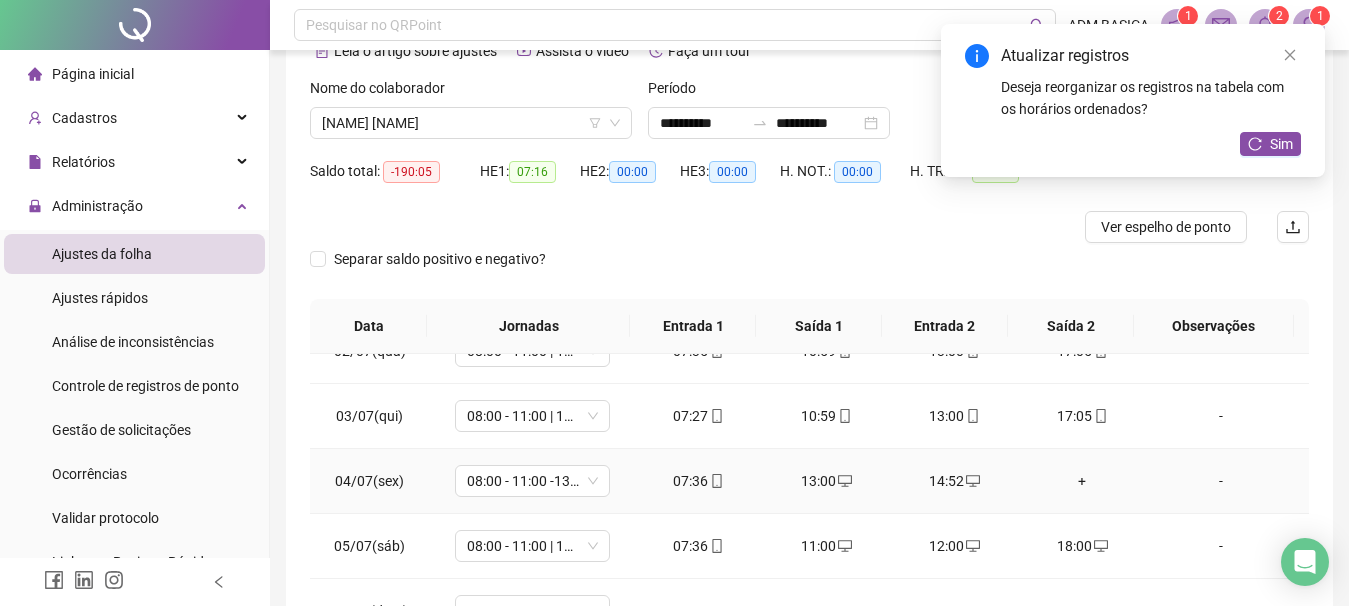 click on "+" at bounding box center (1083, 481) 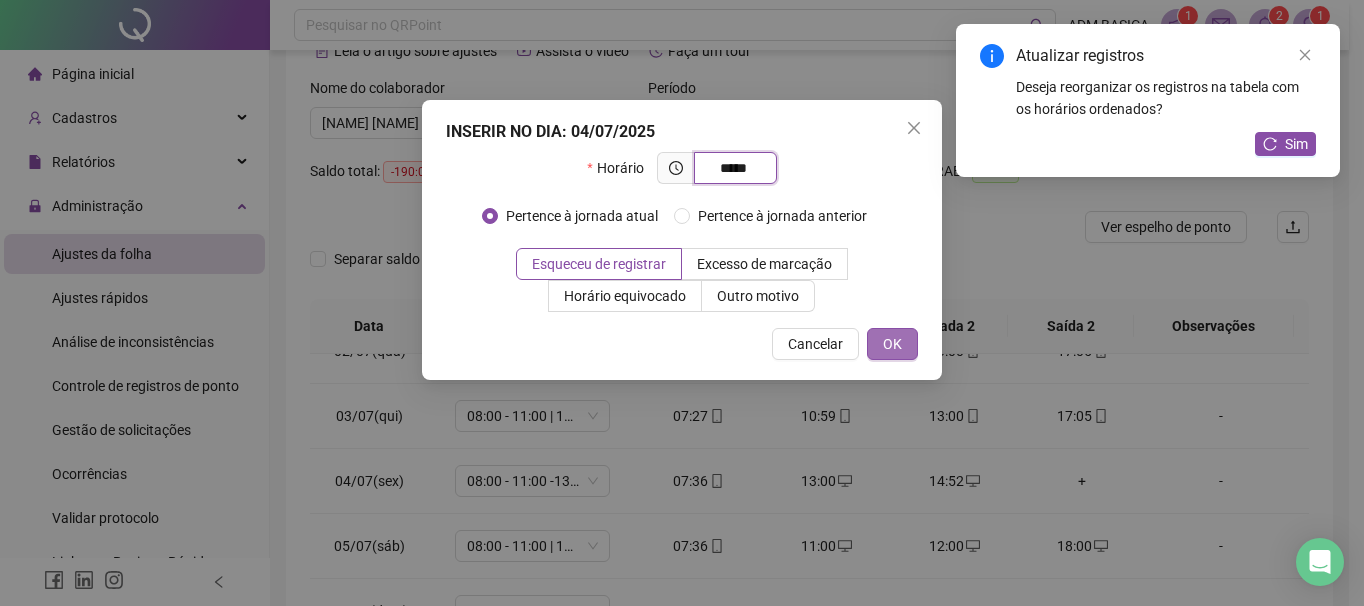 type on "*****" 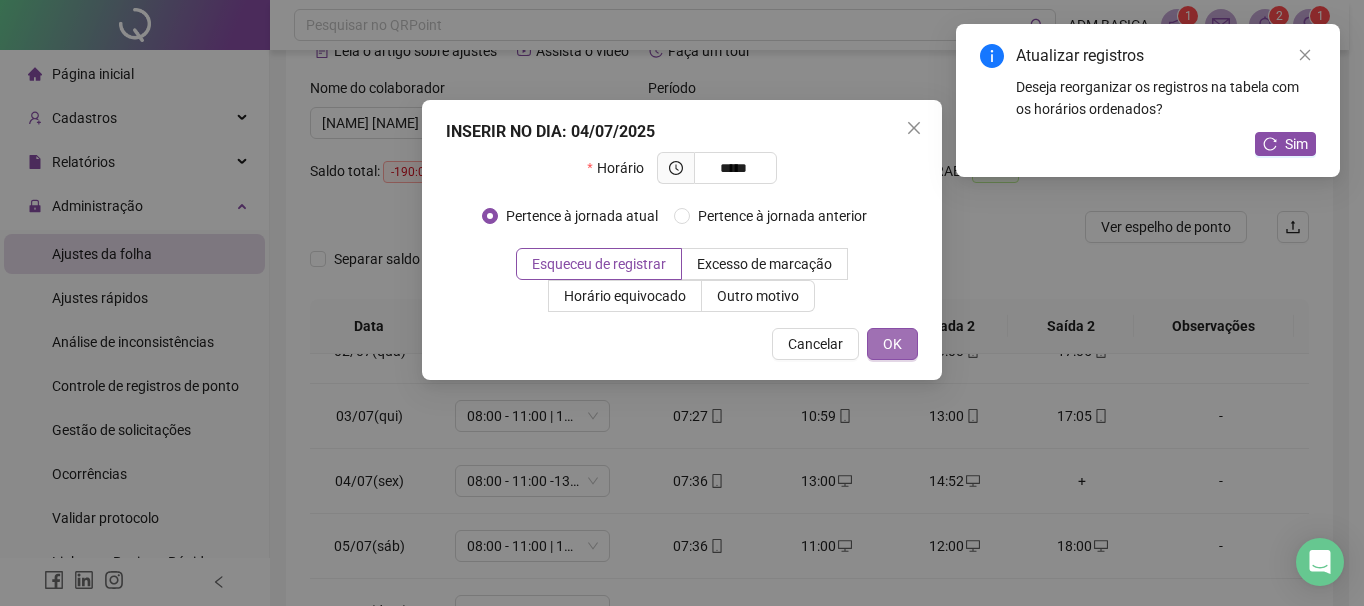 click on "OK" at bounding box center [892, 344] 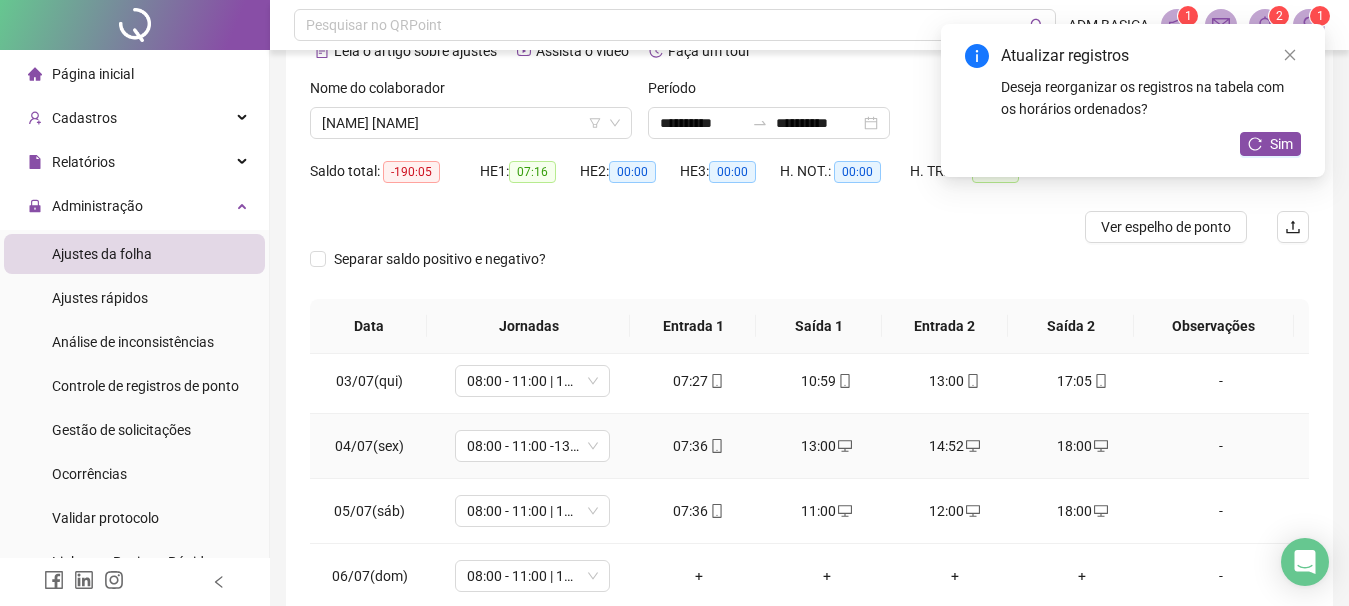 scroll, scrollTop: 100, scrollLeft: 0, axis: vertical 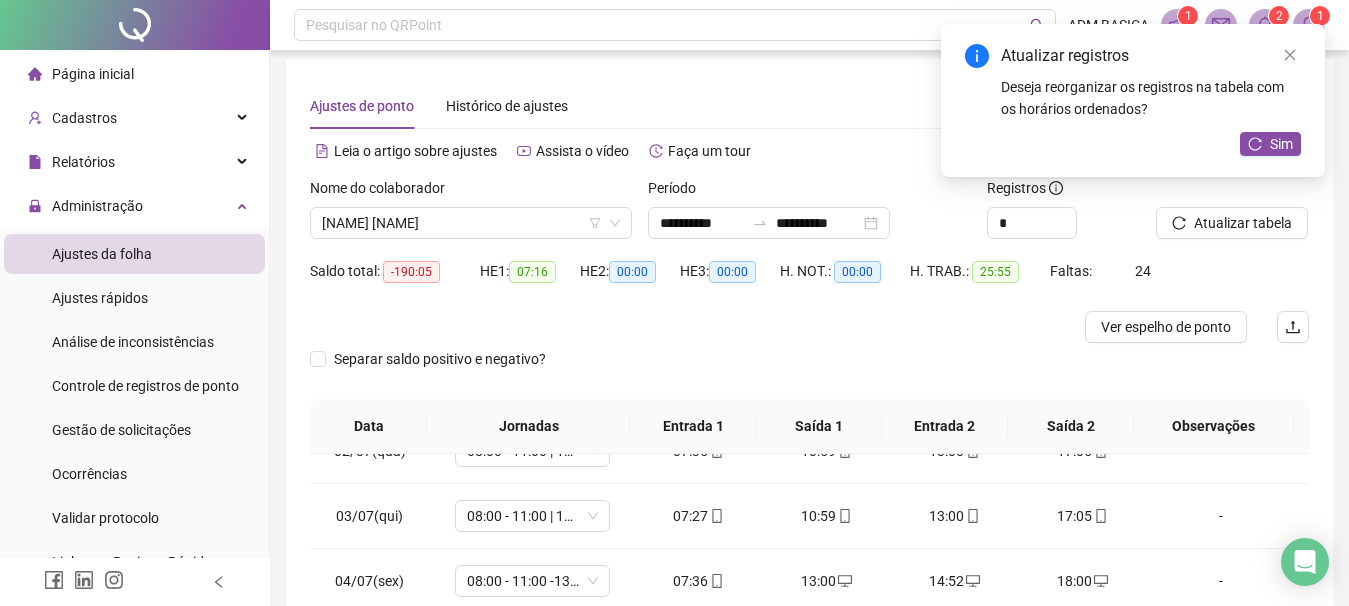click on "07:16" at bounding box center (532, 272) 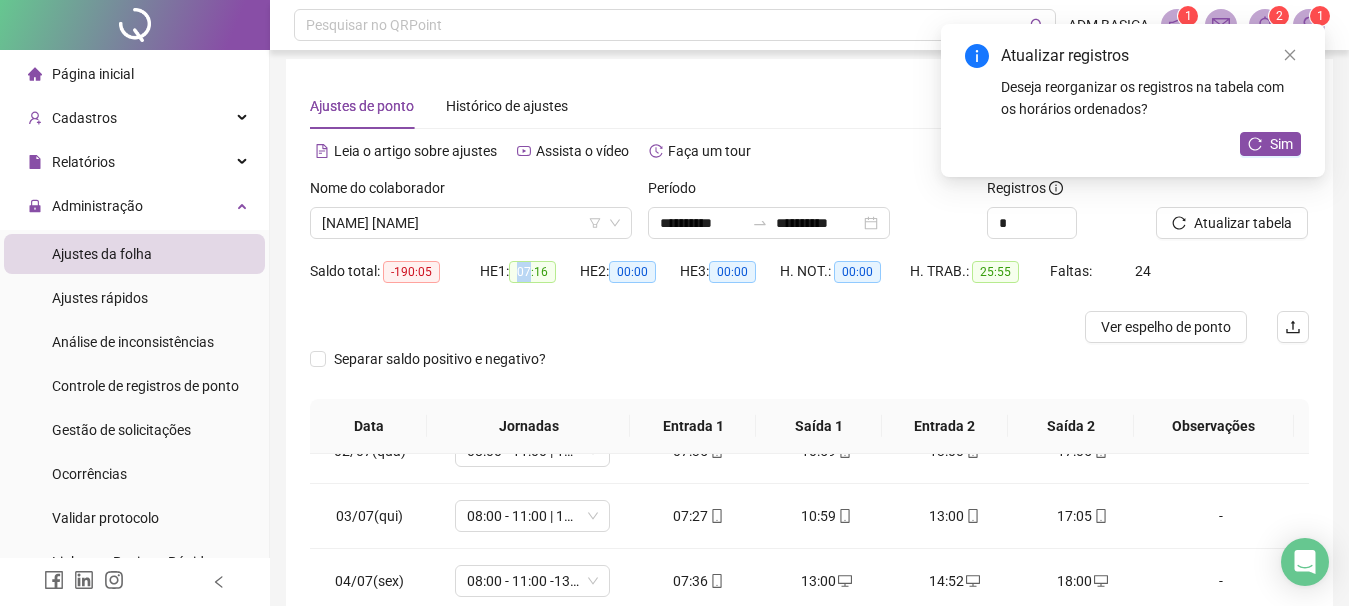 click on "07:16" at bounding box center (532, 272) 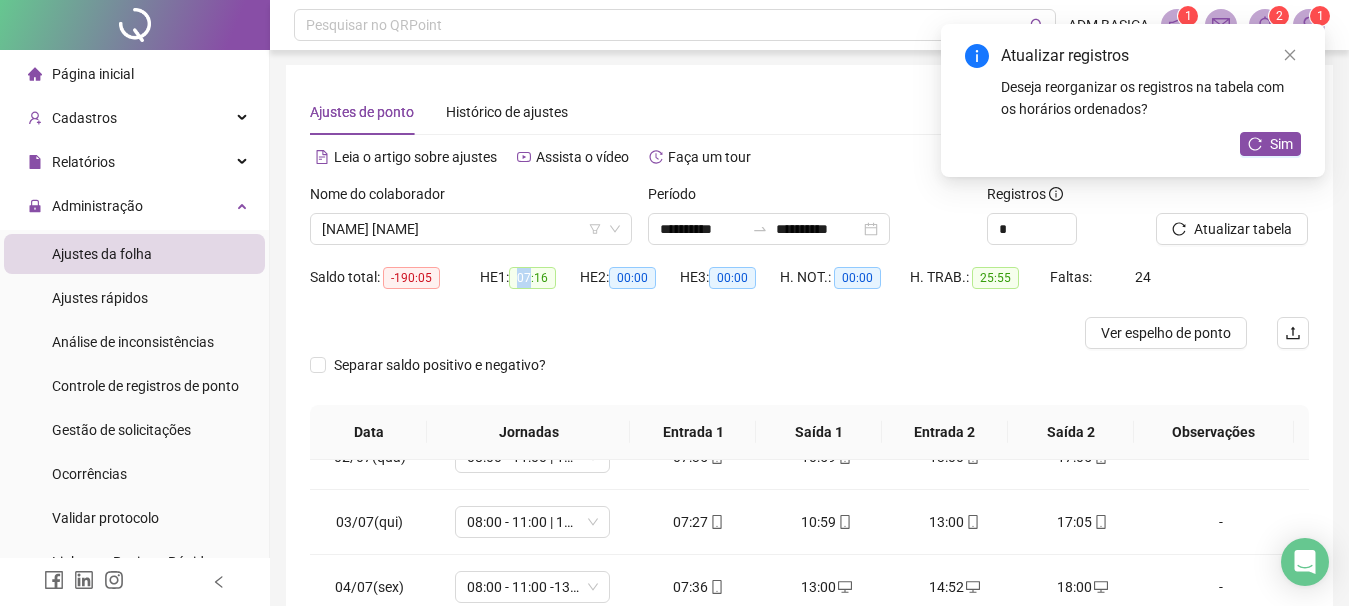scroll, scrollTop: 0, scrollLeft: 0, axis: both 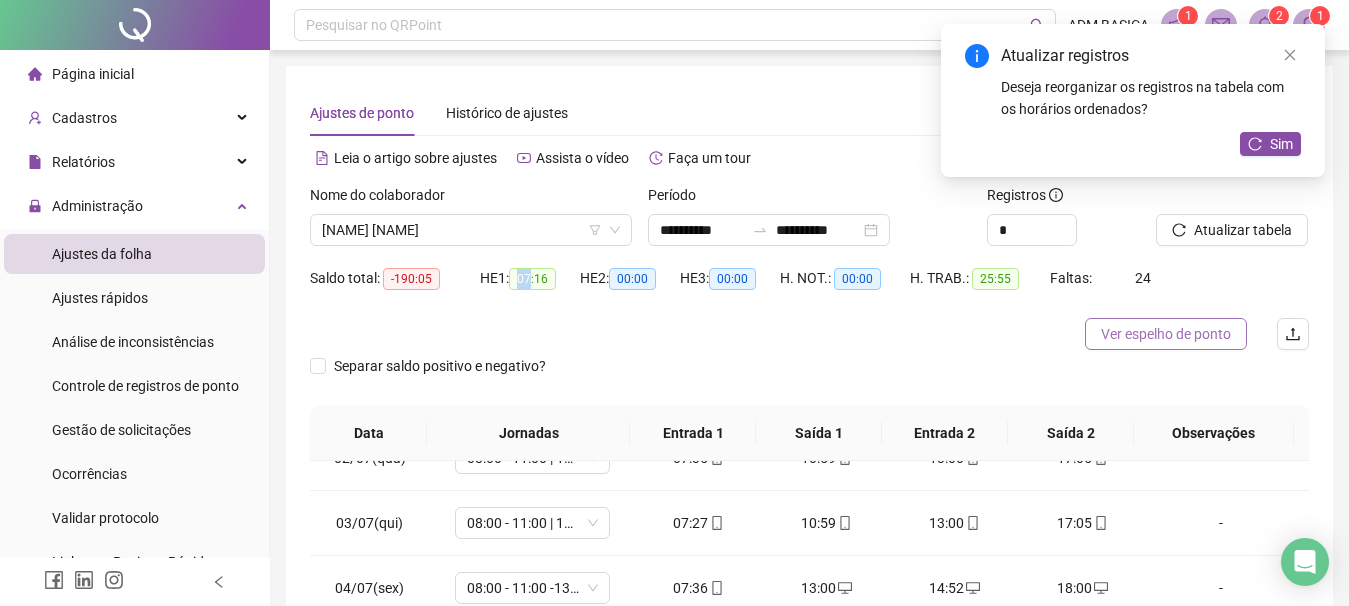 click on "Ver espelho de ponto" at bounding box center (1166, 334) 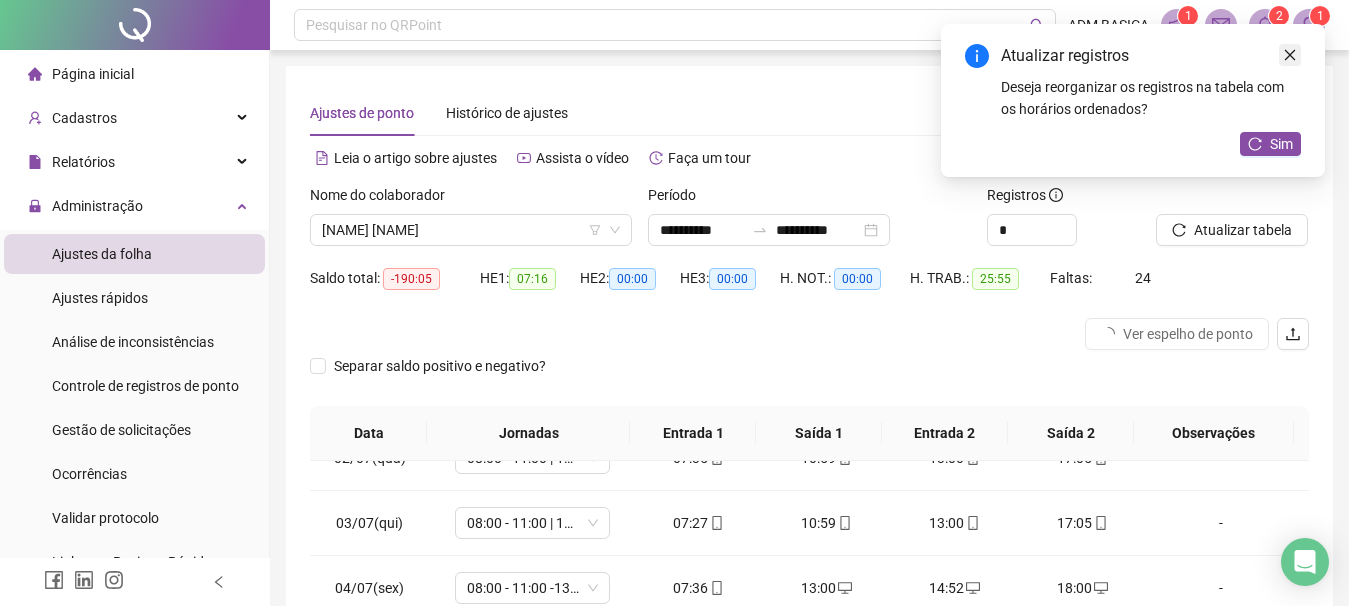 click 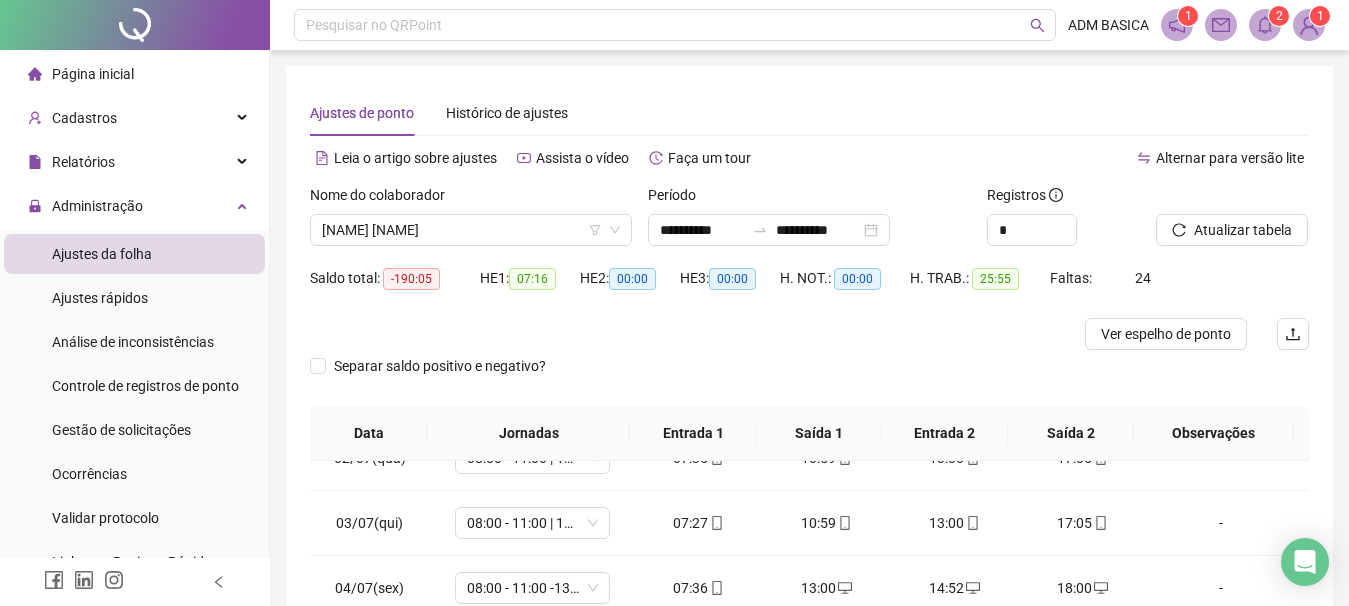 click on "07:16" at bounding box center [532, 279] 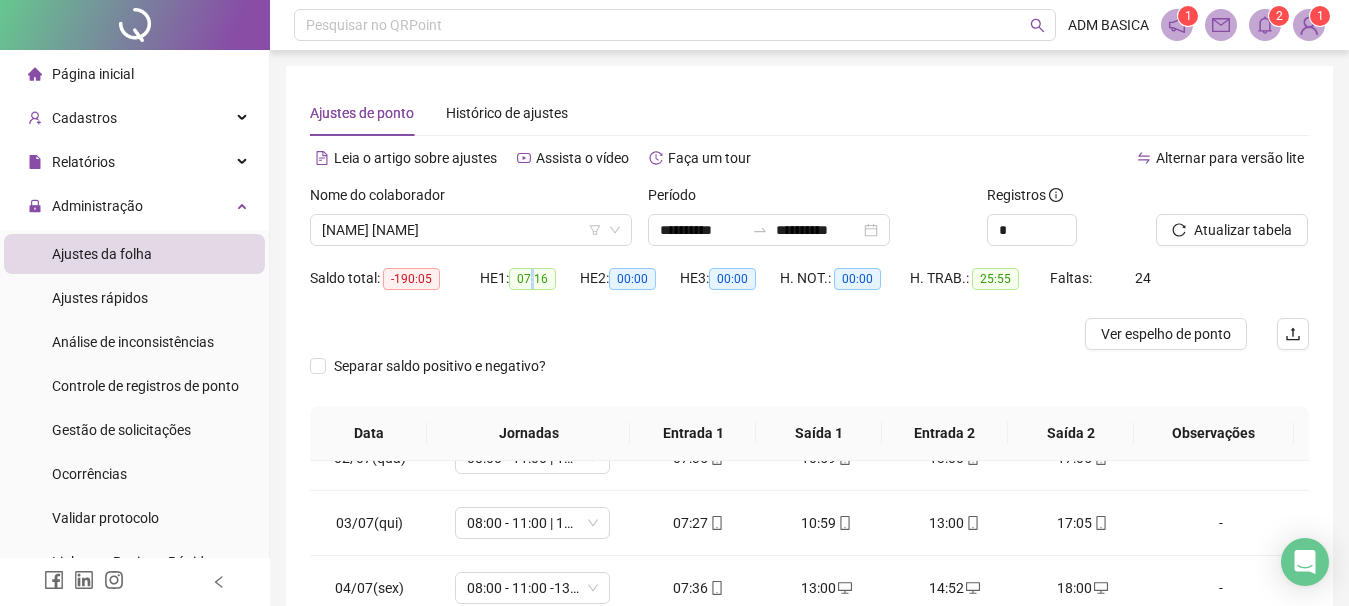 click on "07:16" at bounding box center [532, 279] 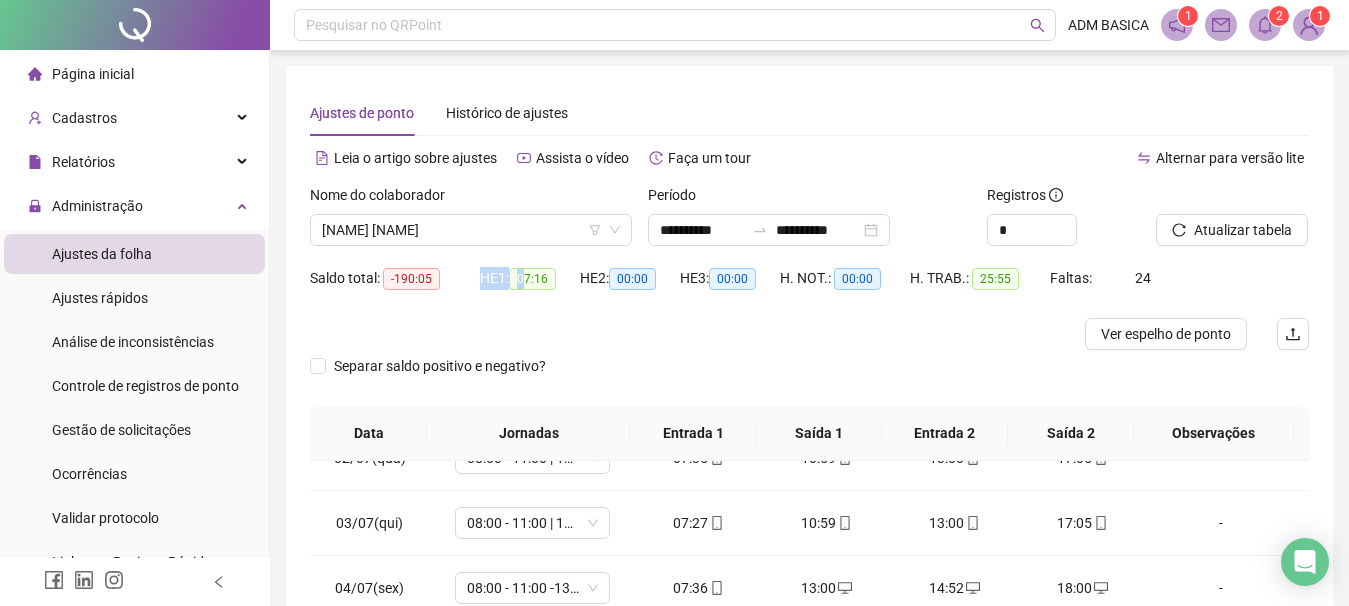 click on "07:16" at bounding box center (532, 279) 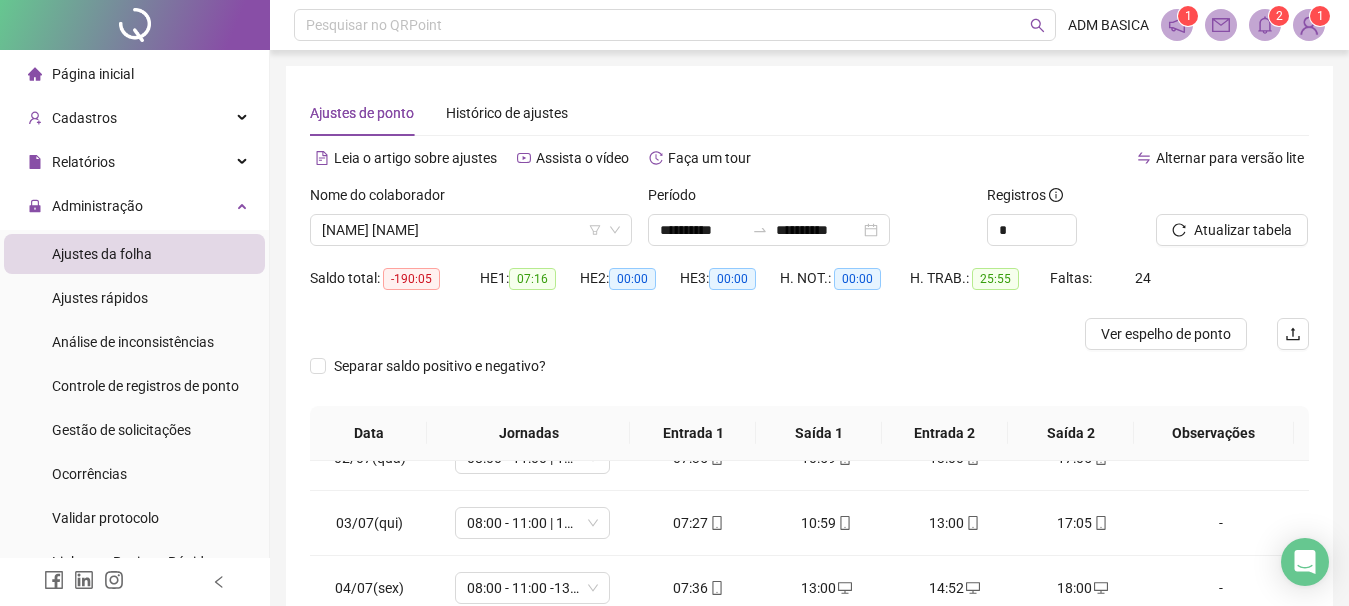 click on "07:16" at bounding box center (532, 279) 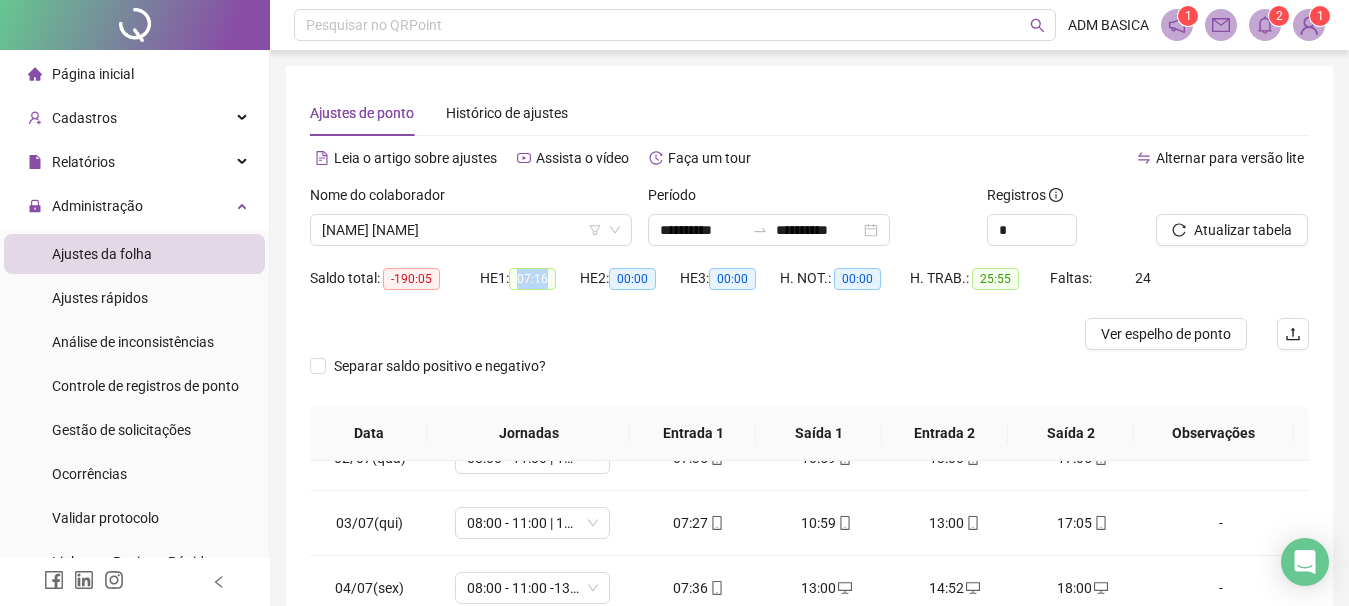 drag, startPoint x: 524, startPoint y: 280, endPoint x: 551, endPoint y: 277, distance: 27.166155 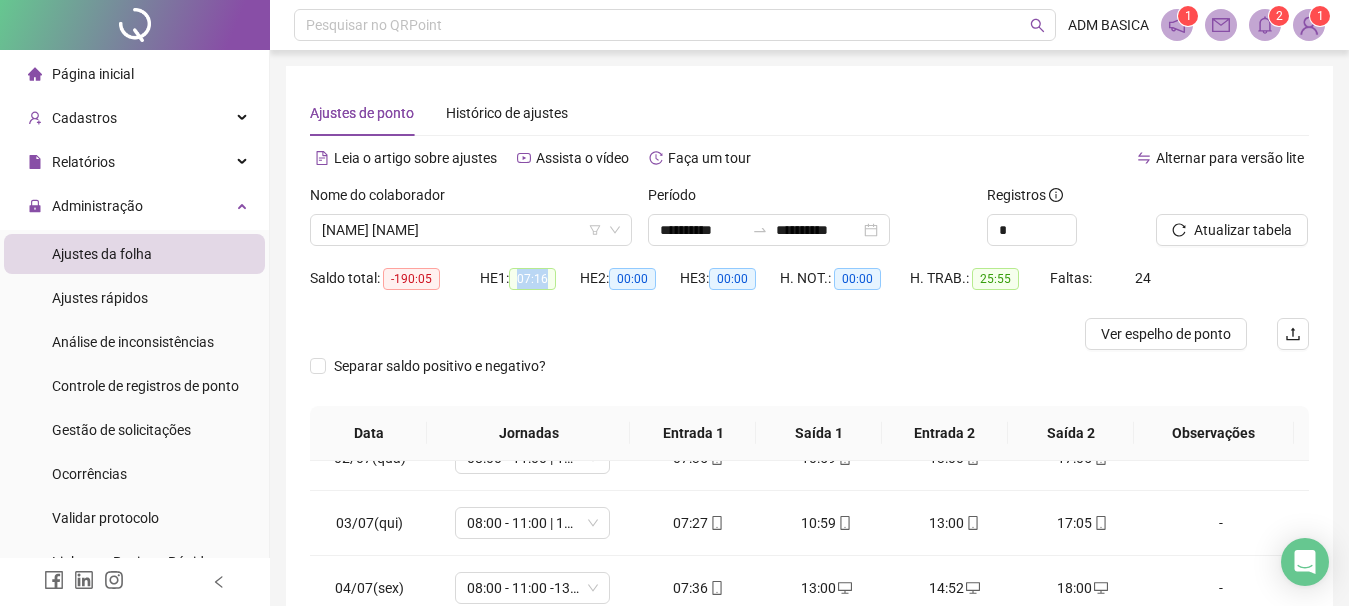 copy on "07:16" 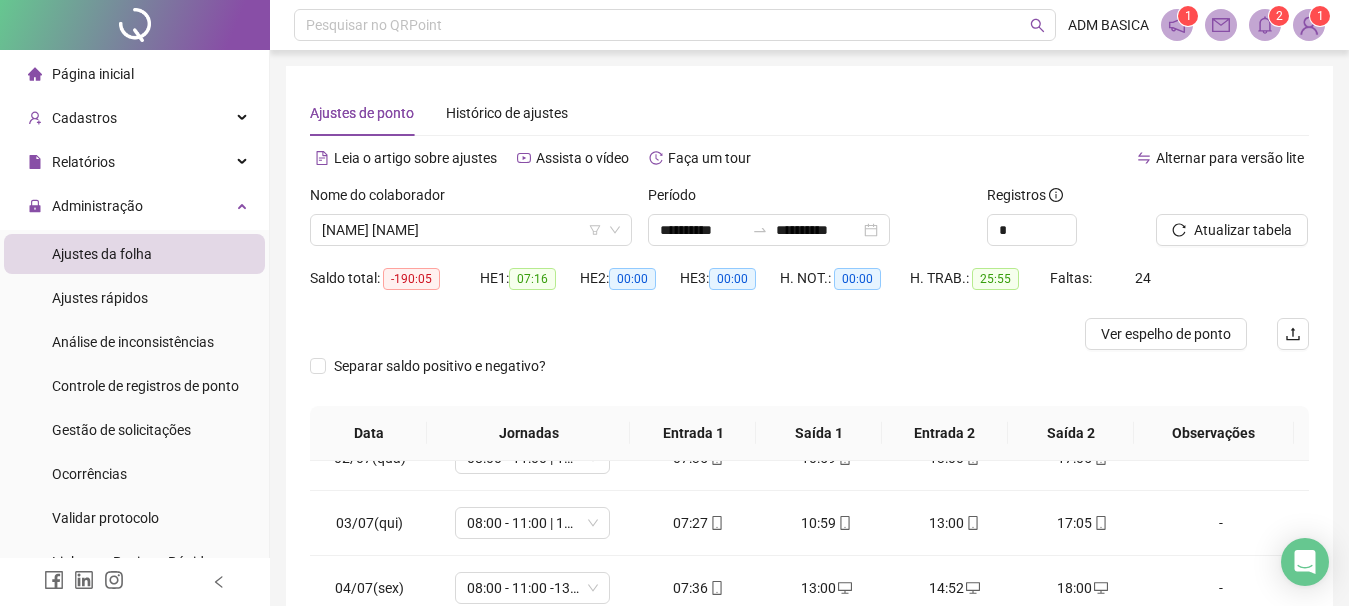 click on "HE 1:   07:16" at bounding box center (530, 290) 